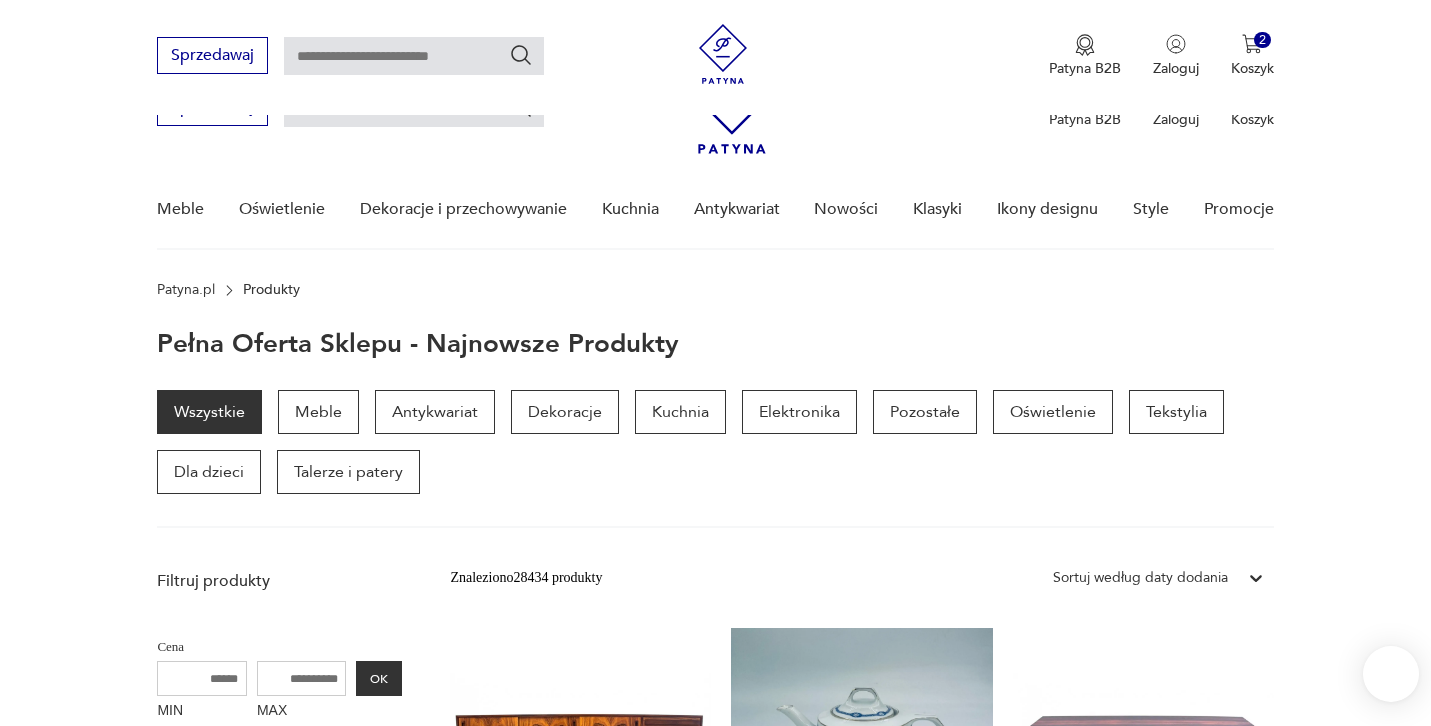 scroll, scrollTop: 322, scrollLeft: 0, axis: vertical 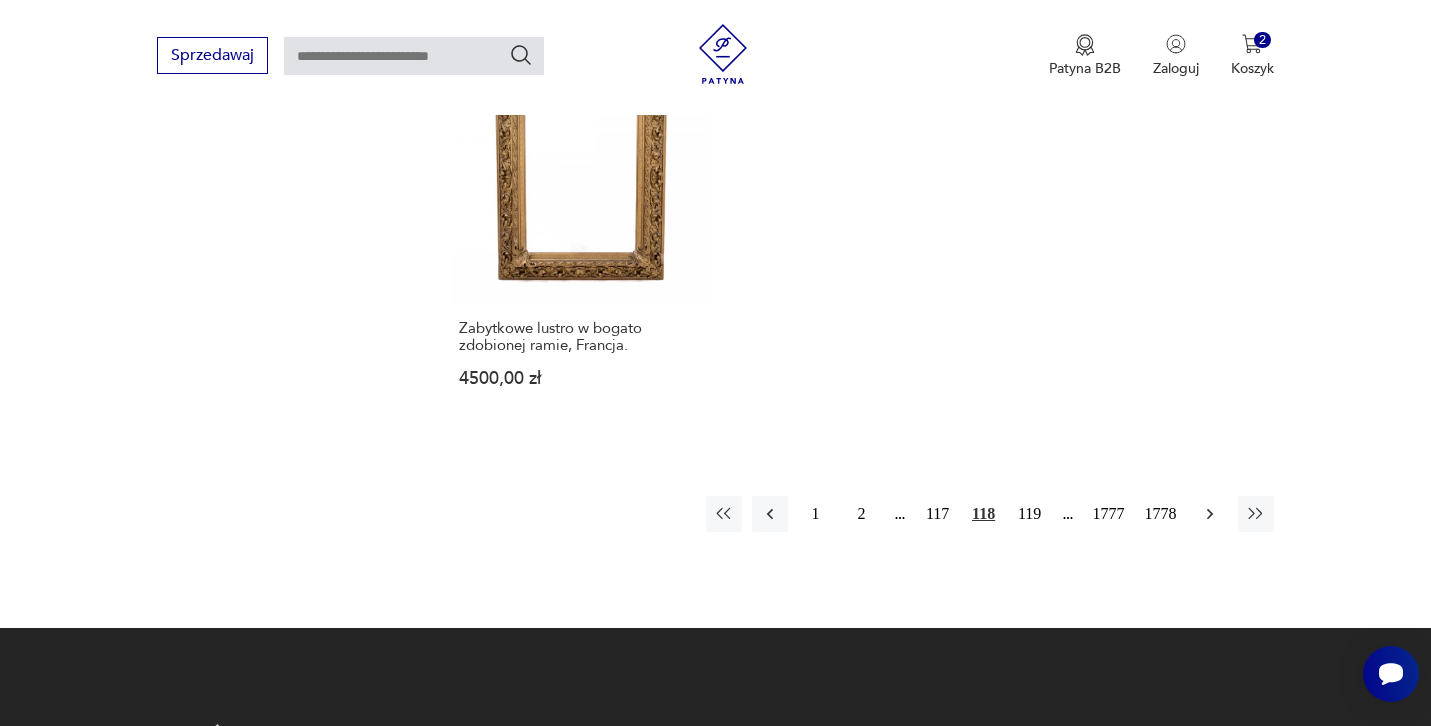click 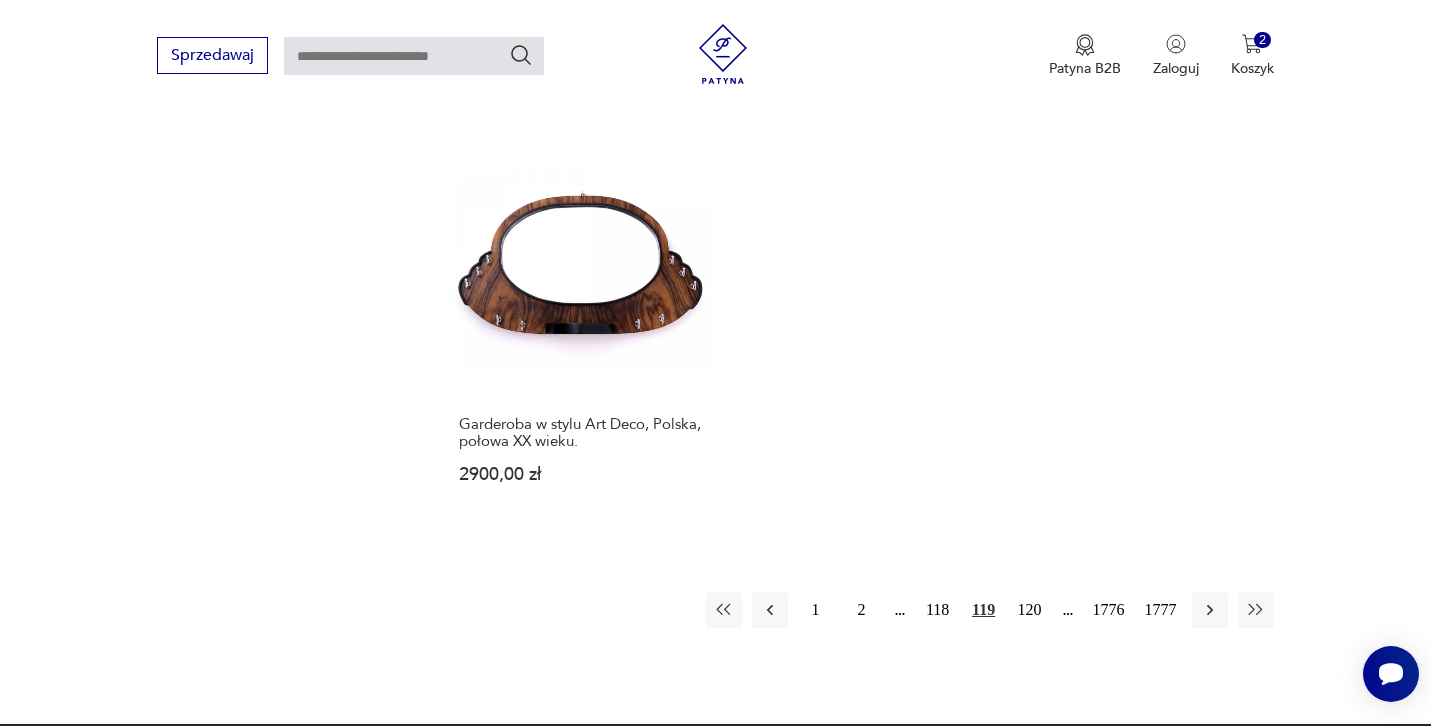 scroll, scrollTop: 2616, scrollLeft: 0, axis: vertical 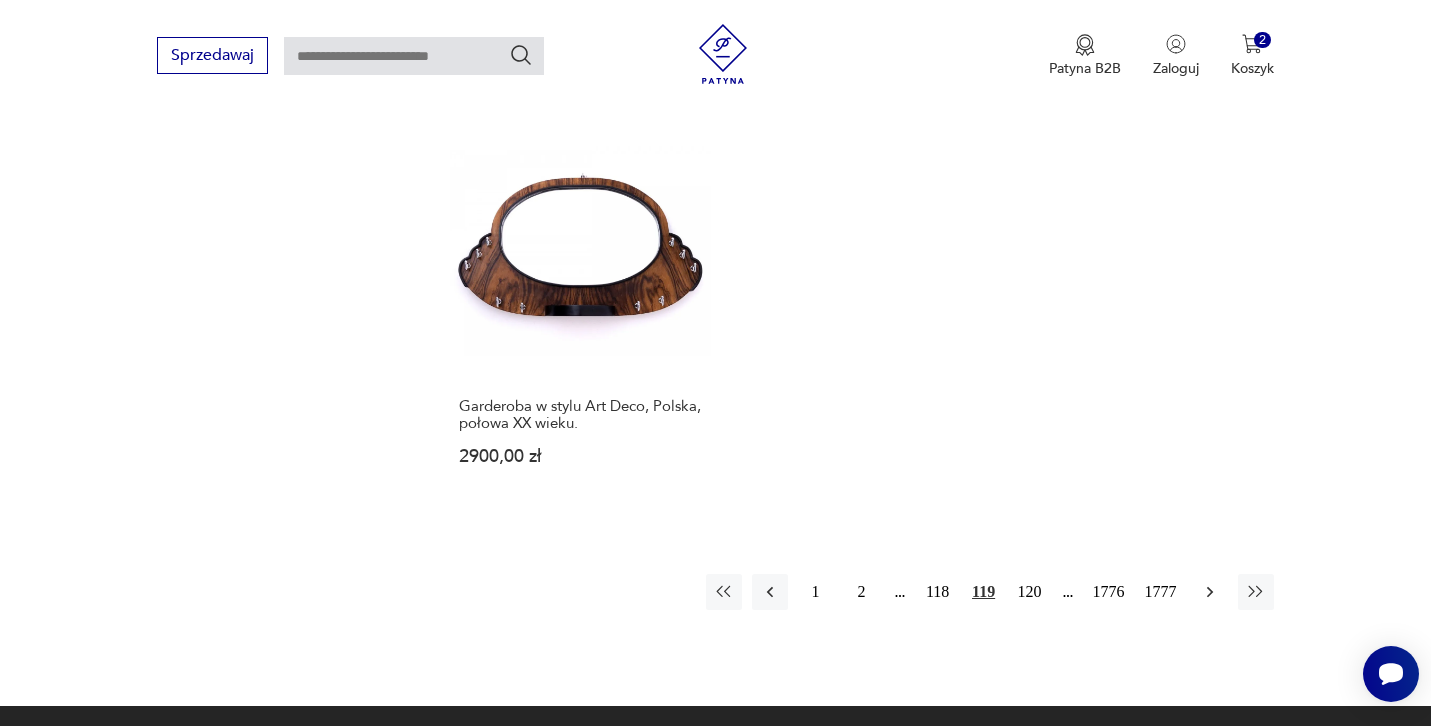 click 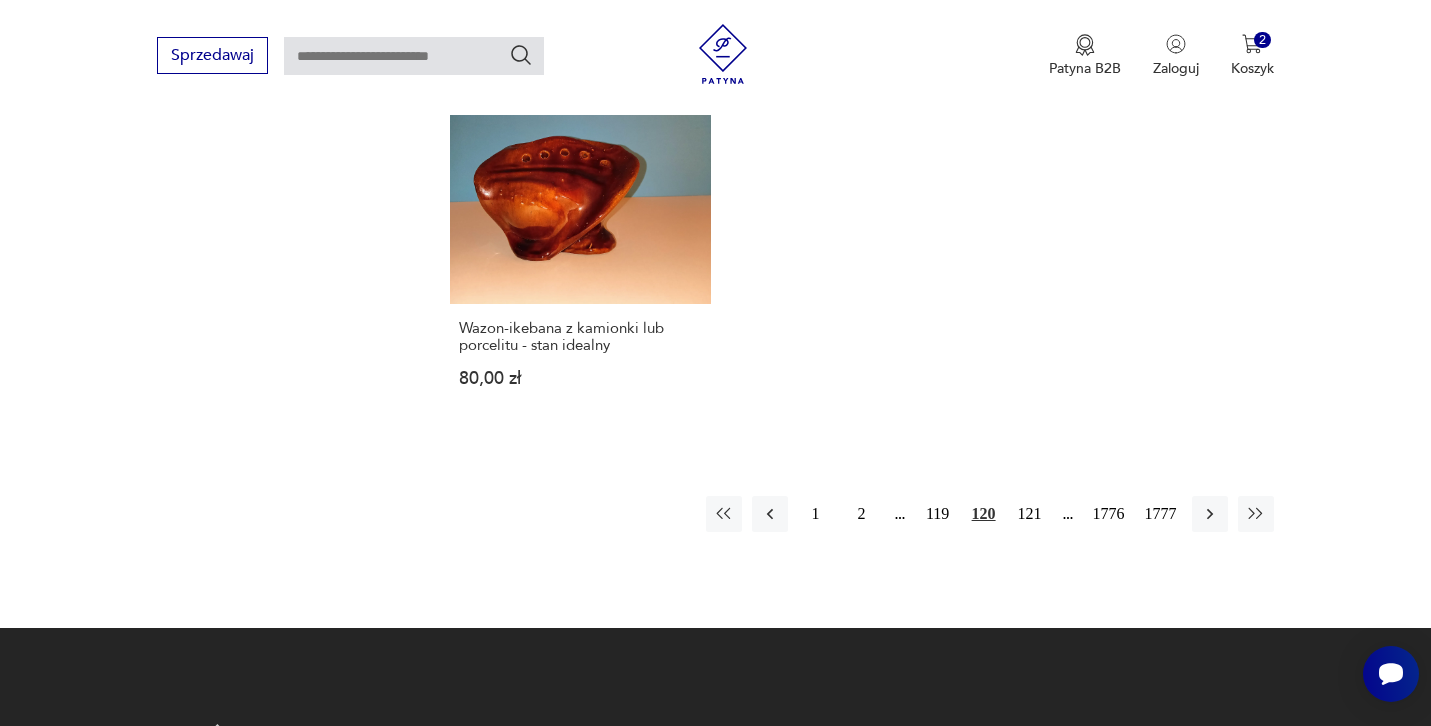 scroll, scrollTop: 2681, scrollLeft: 0, axis: vertical 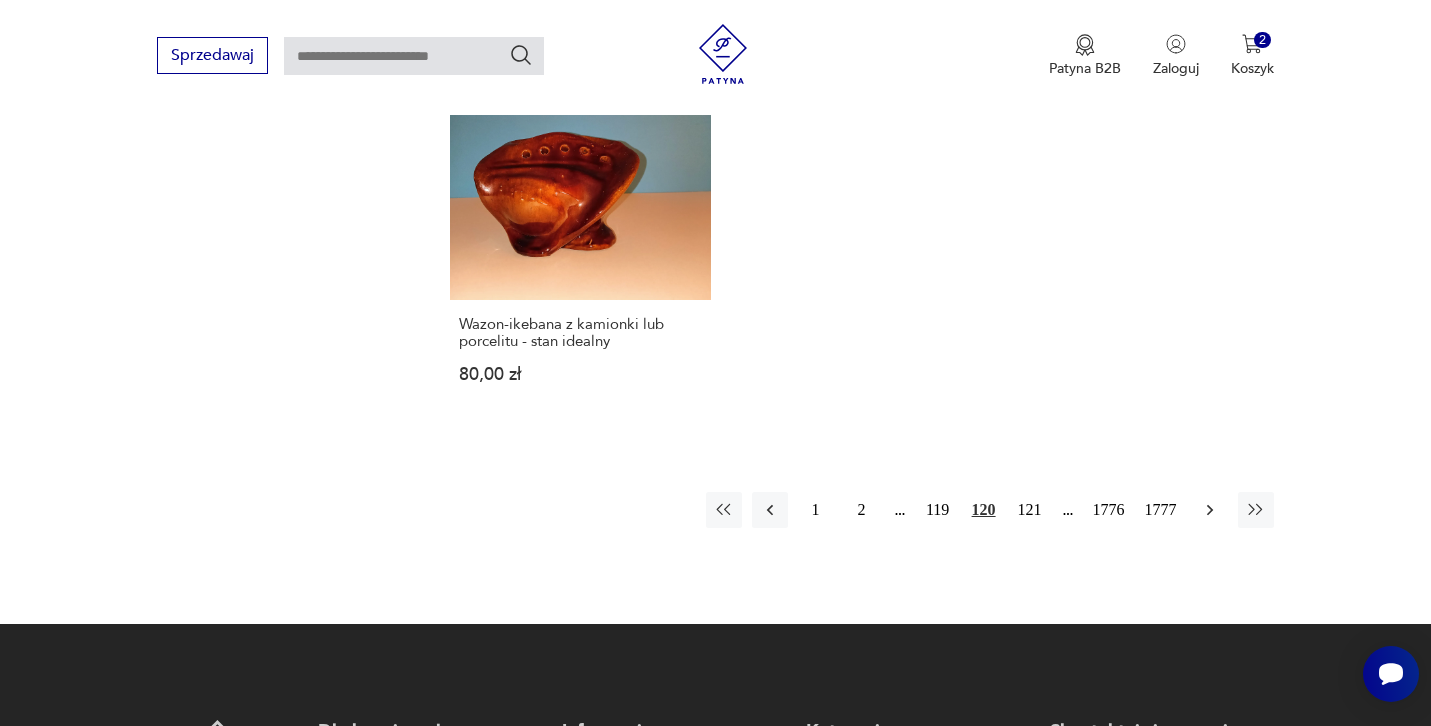 click 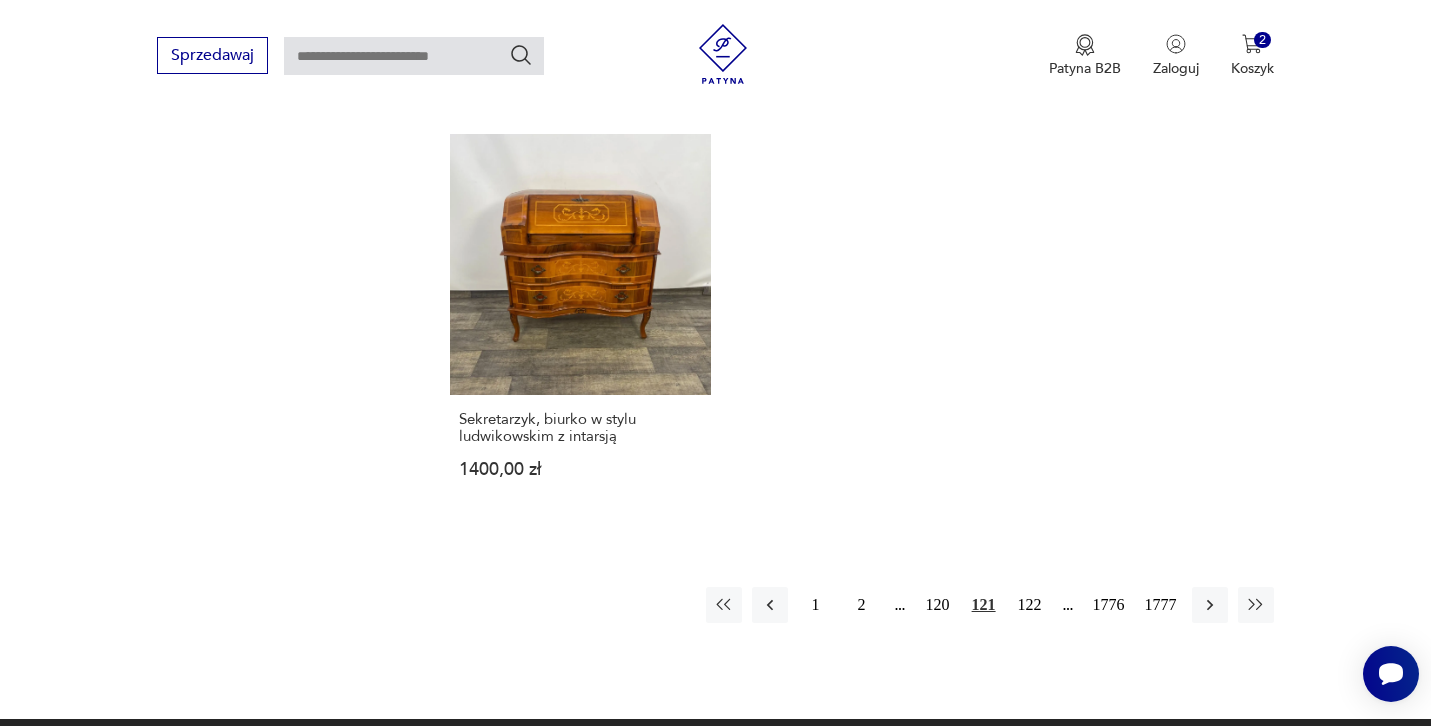 scroll, scrollTop: 2596, scrollLeft: 0, axis: vertical 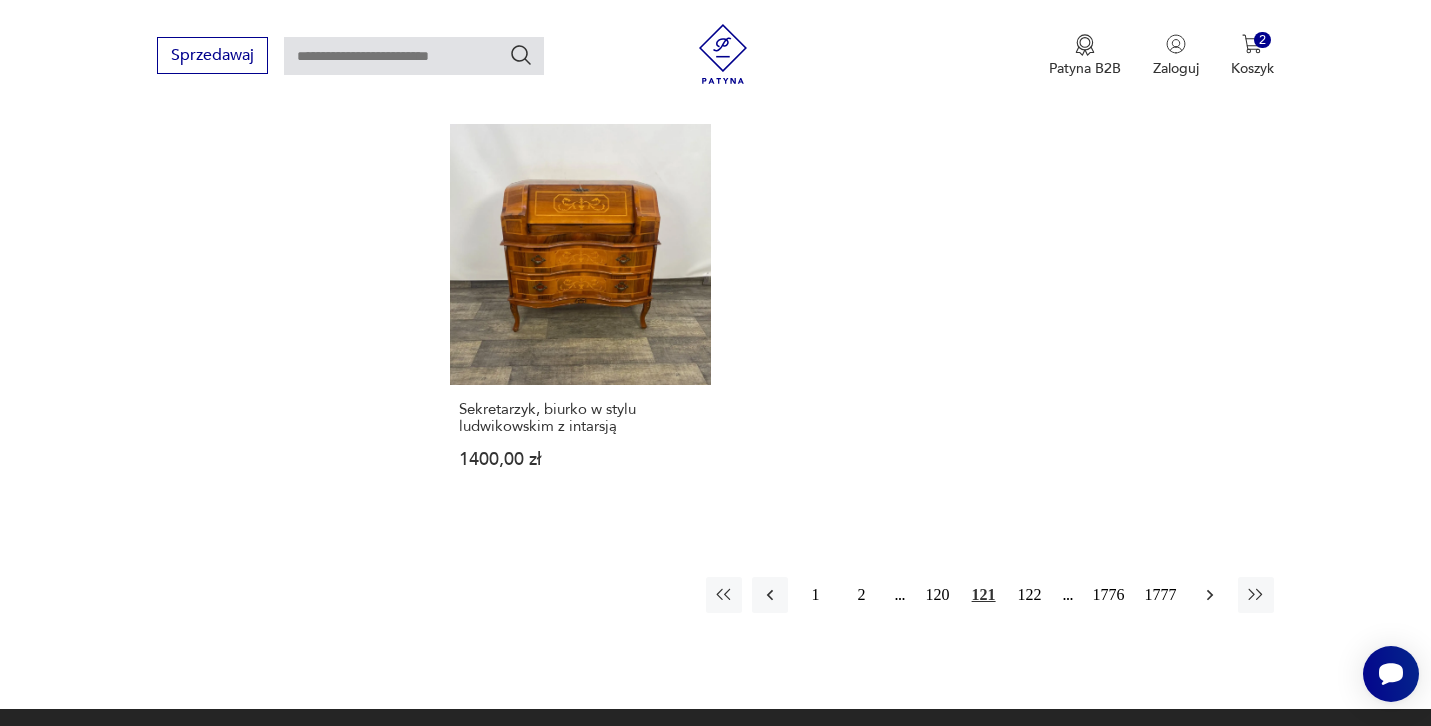 click at bounding box center [1210, 595] 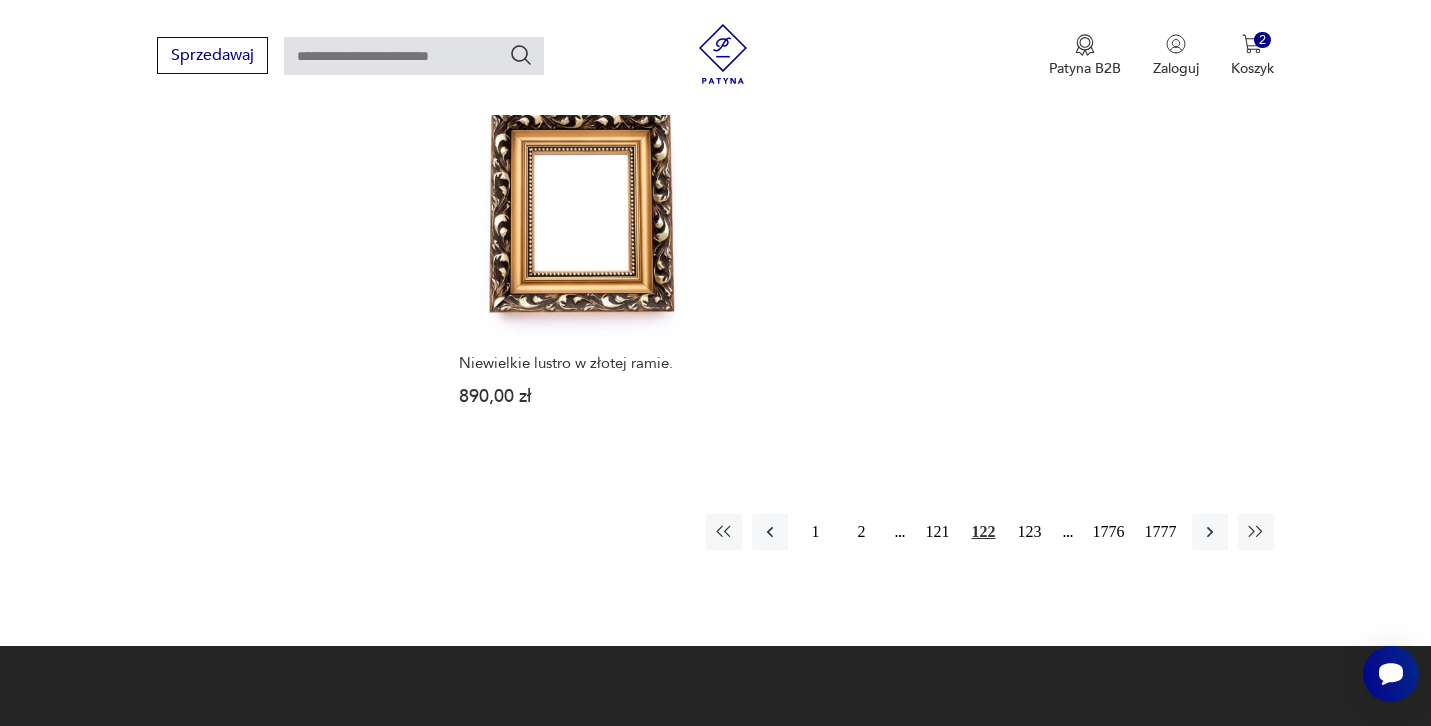 scroll, scrollTop: 2660, scrollLeft: 0, axis: vertical 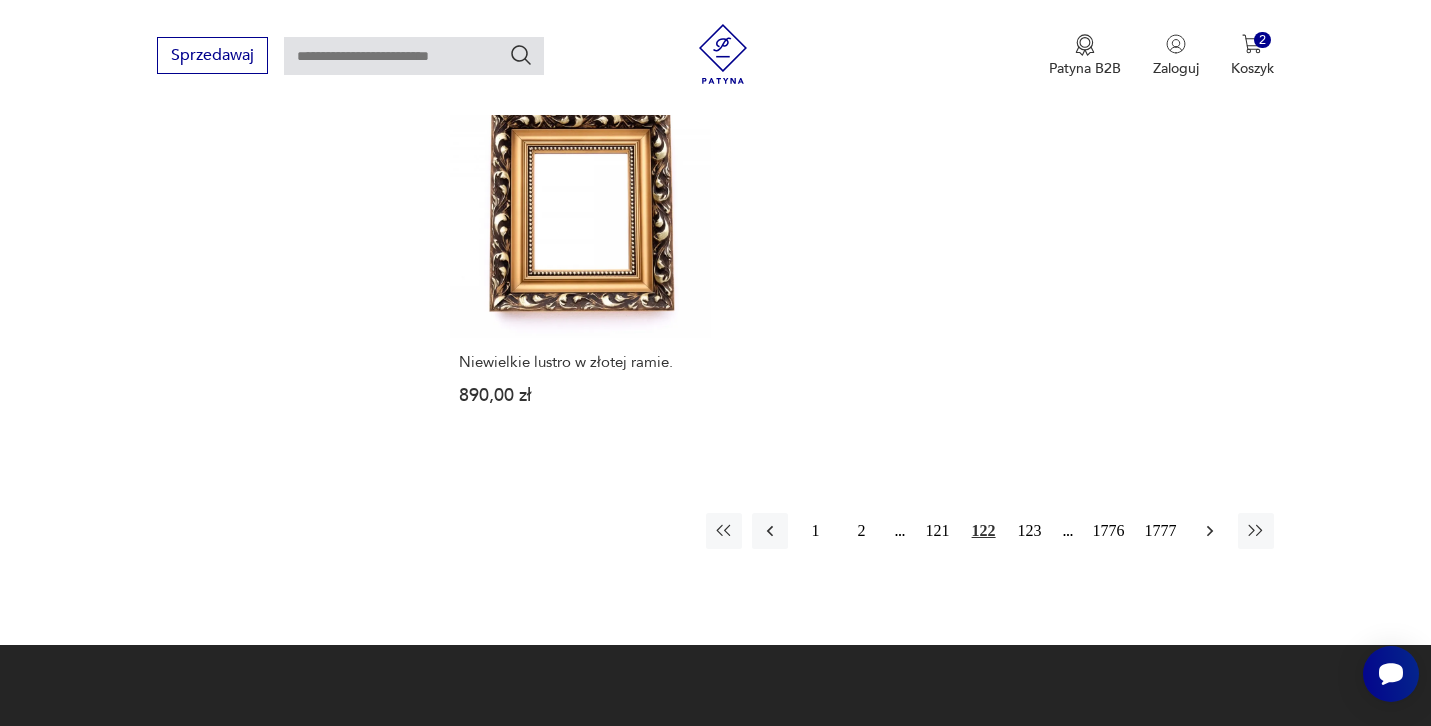 click 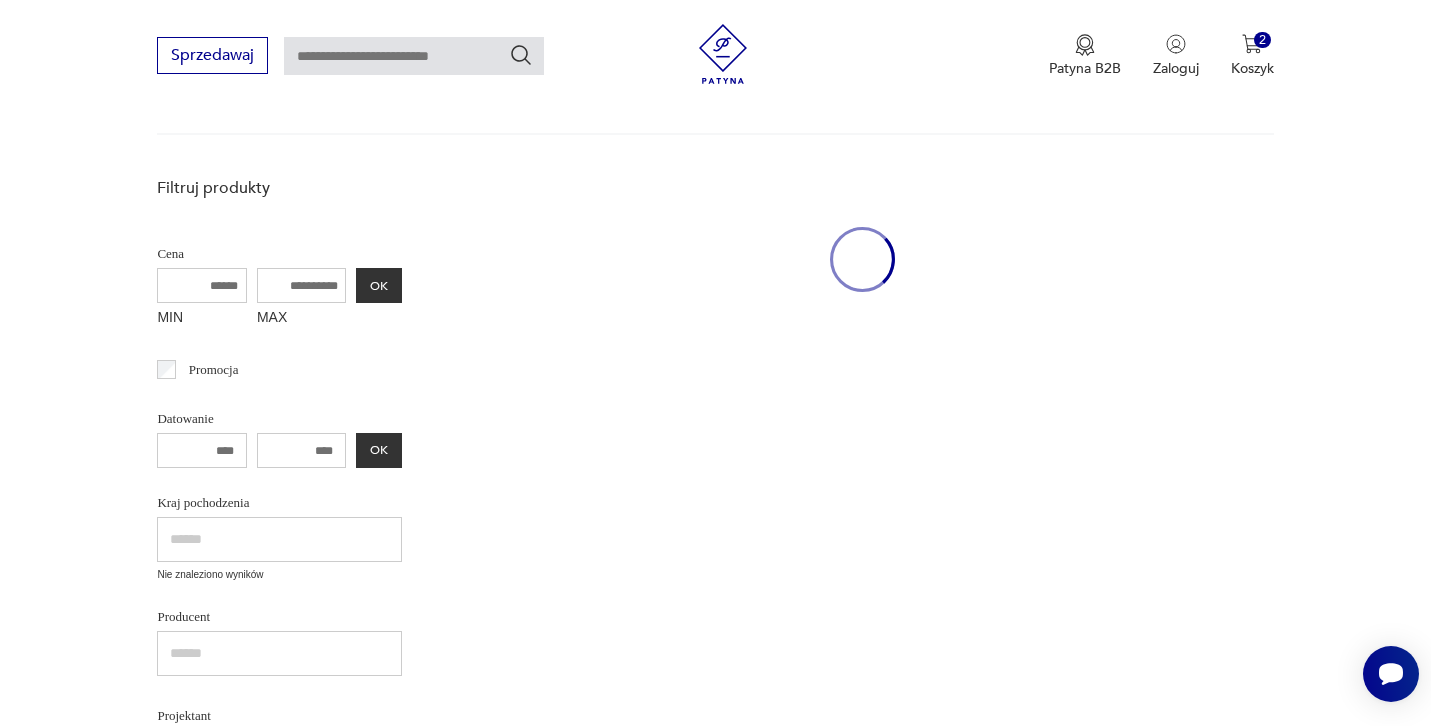 scroll, scrollTop: 259, scrollLeft: 0, axis: vertical 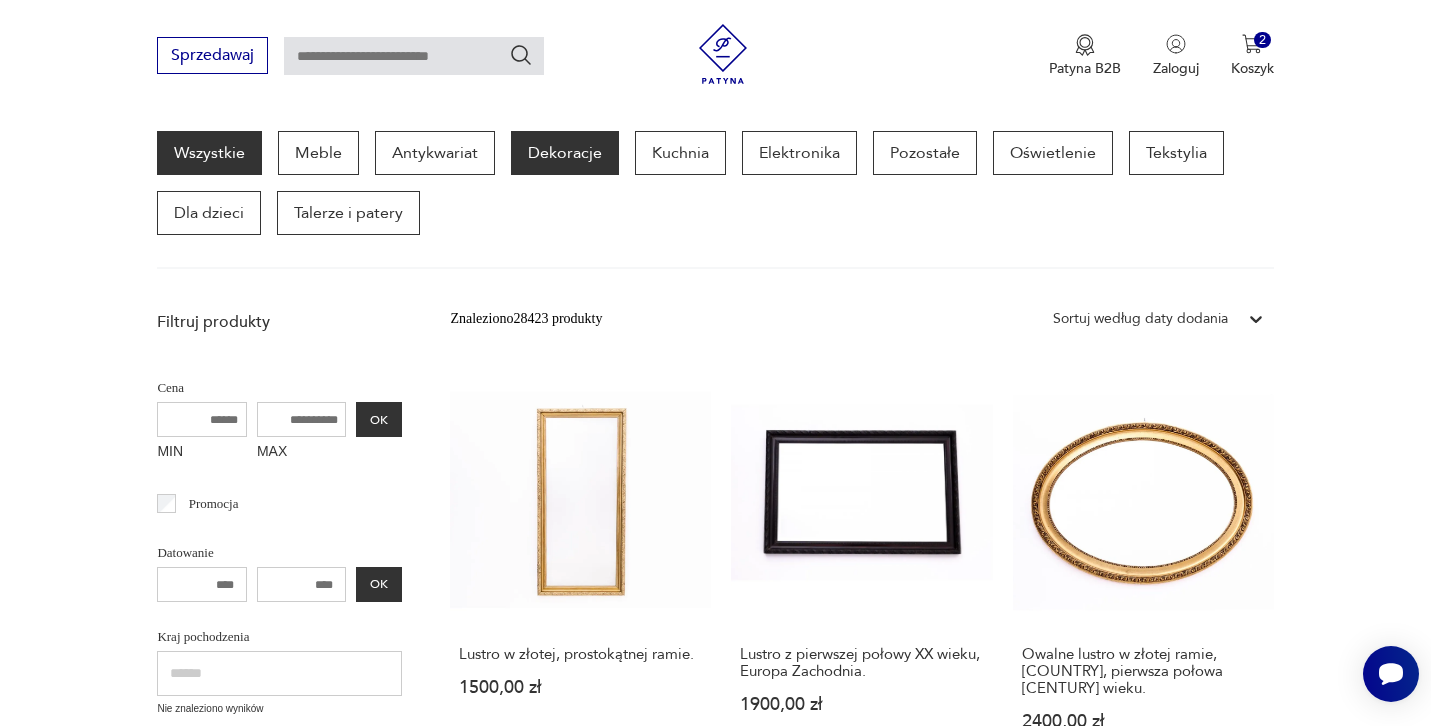 click on "Dekoracje" at bounding box center (565, 153) 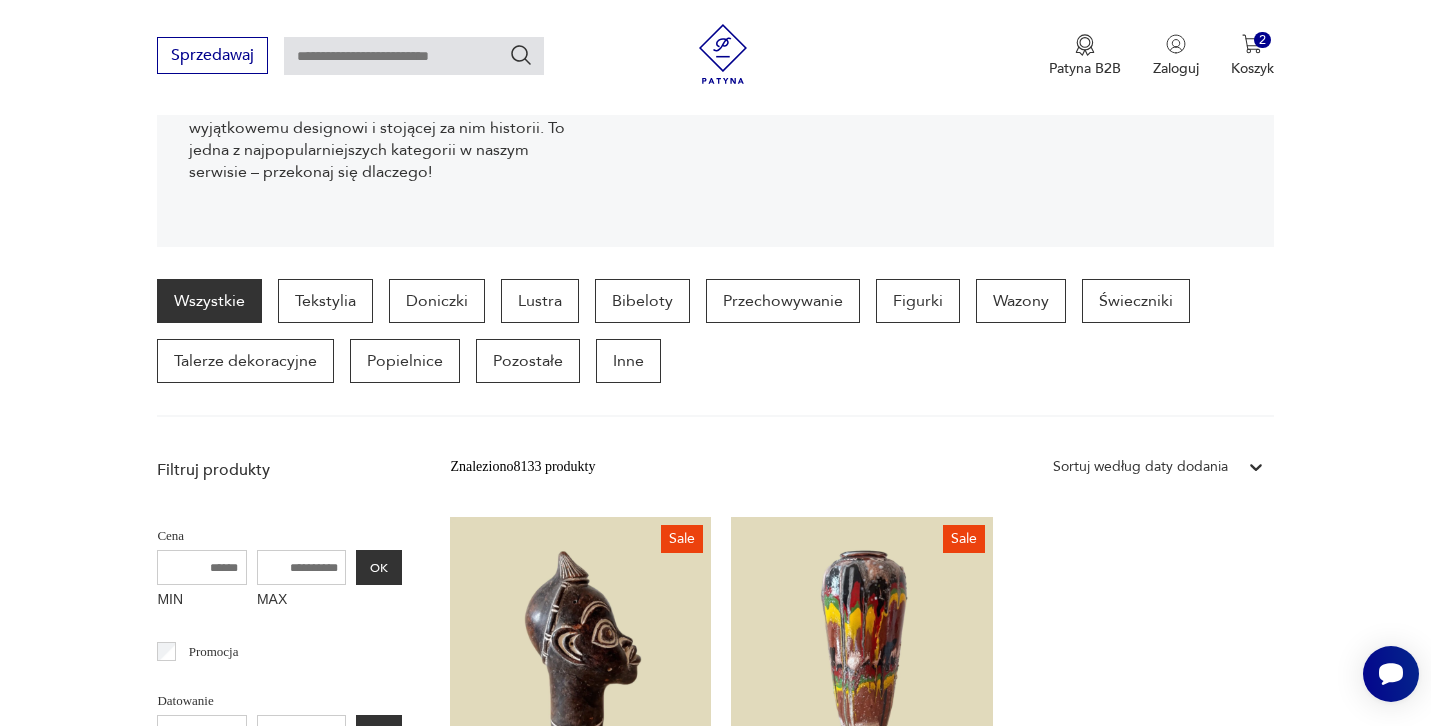scroll, scrollTop: 381, scrollLeft: 0, axis: vertical 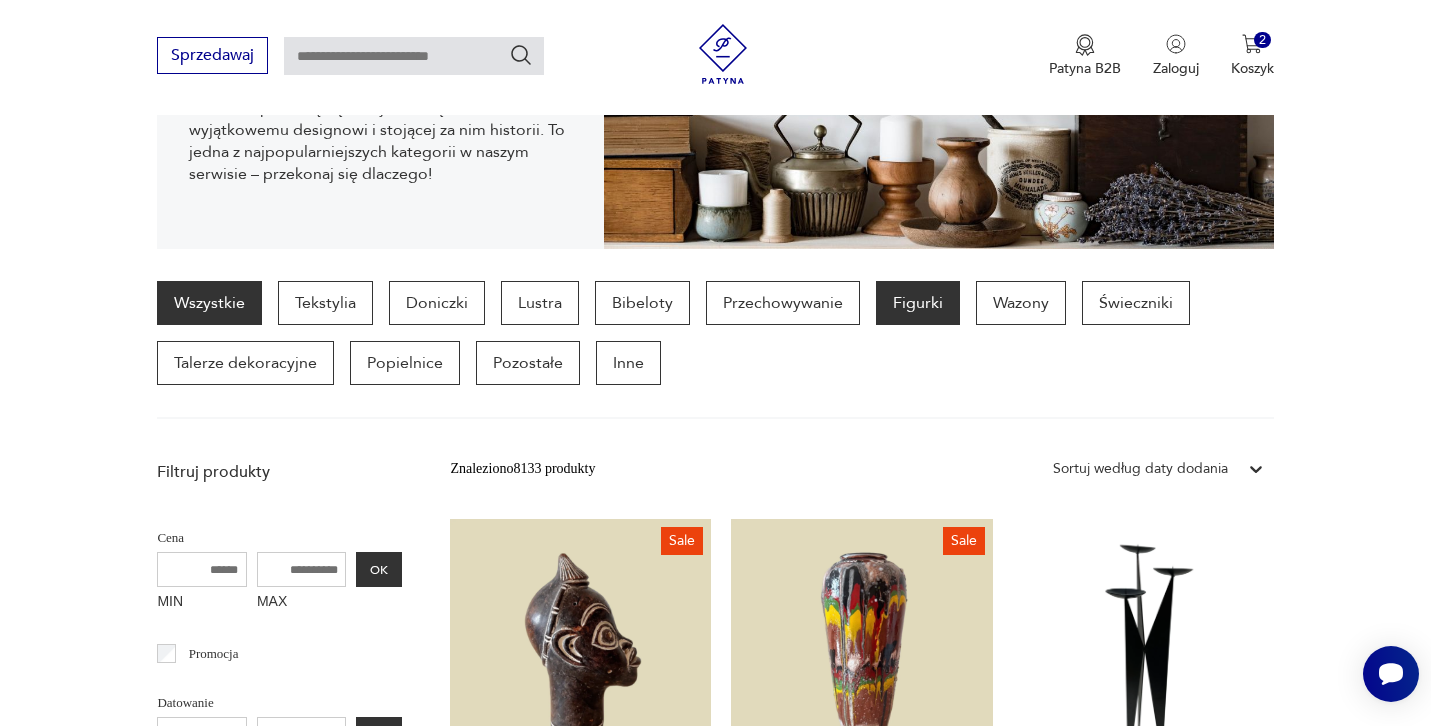 click on "Figurki" at bounding box center [918, 303] 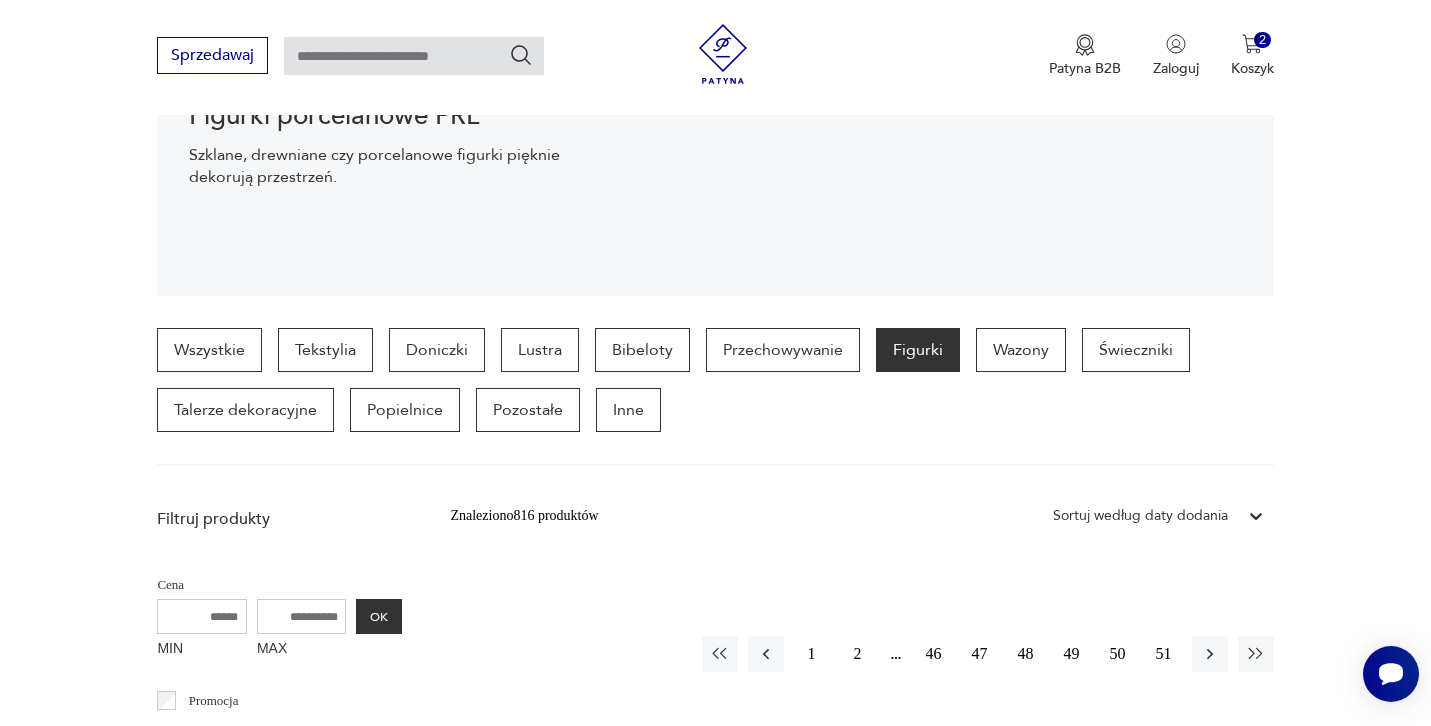 scroll, scrollTop: 343, scrollLeft: 0, axis: vertical 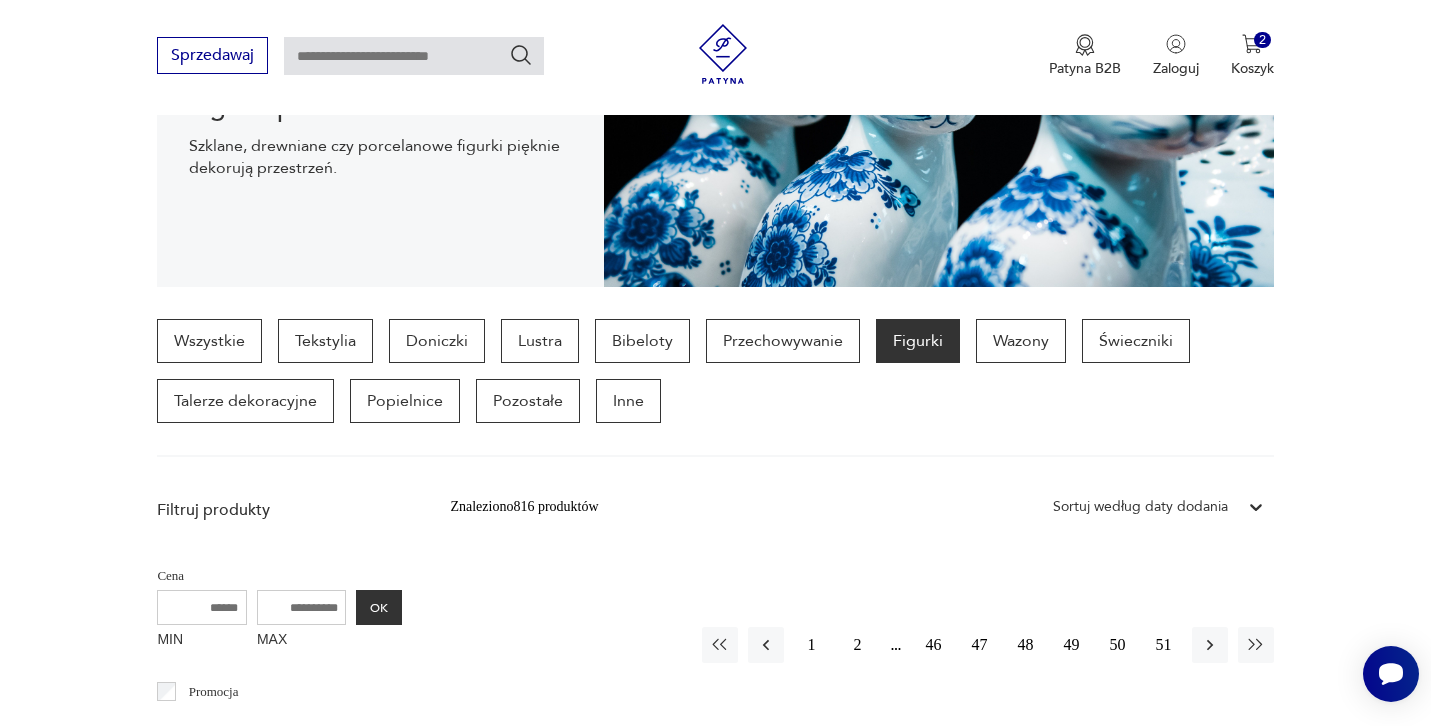 click on "Figurki" at bounding box center [918, 341] 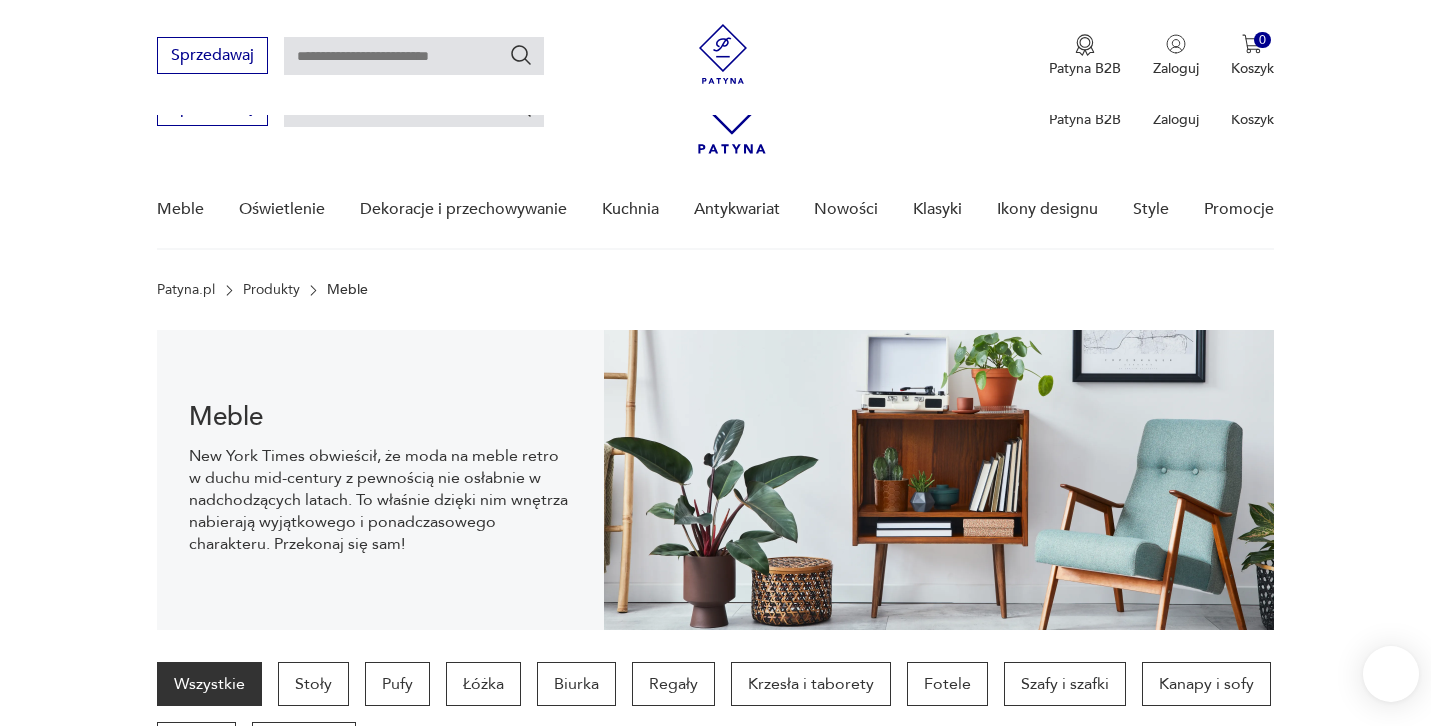 scroll, scrollTop: 1127, scrollLeft: 0, axis: vertical 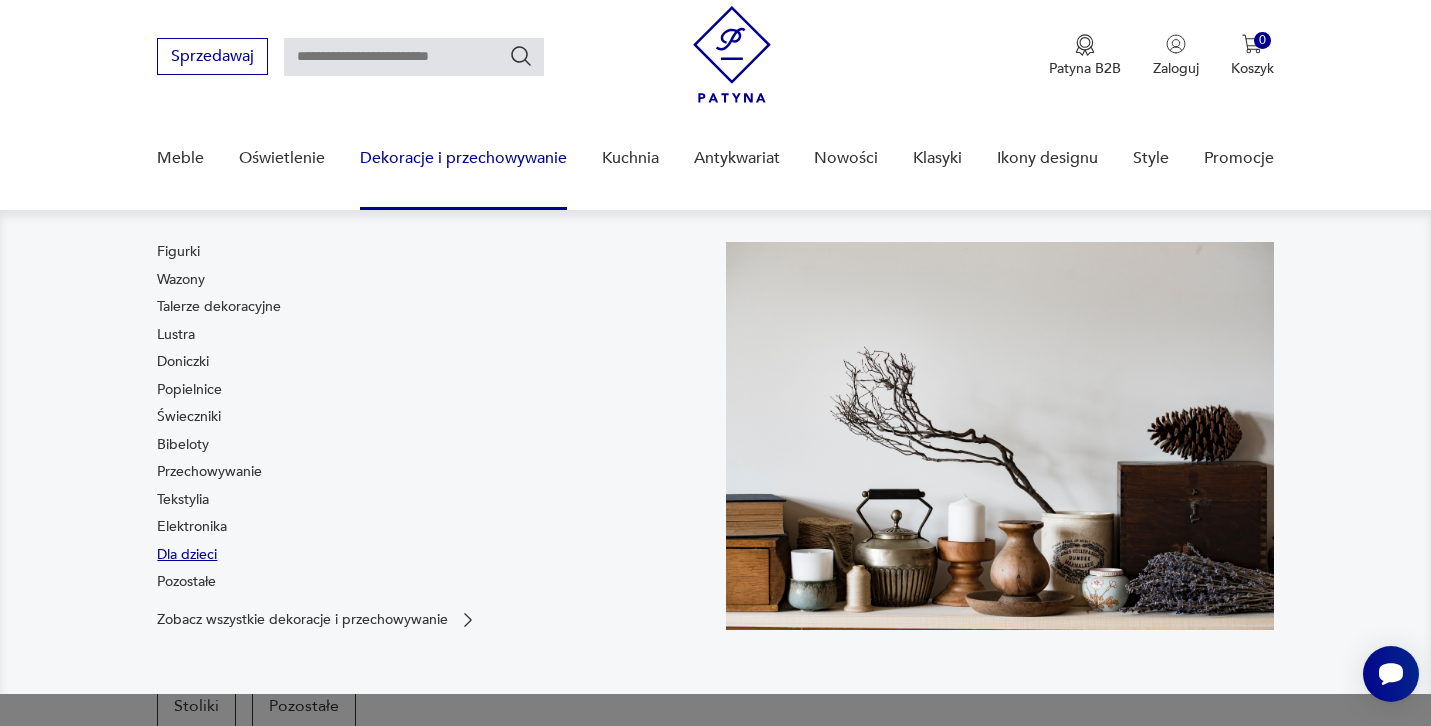 click on "Dla dzieci" at bounding box center (187, 555) 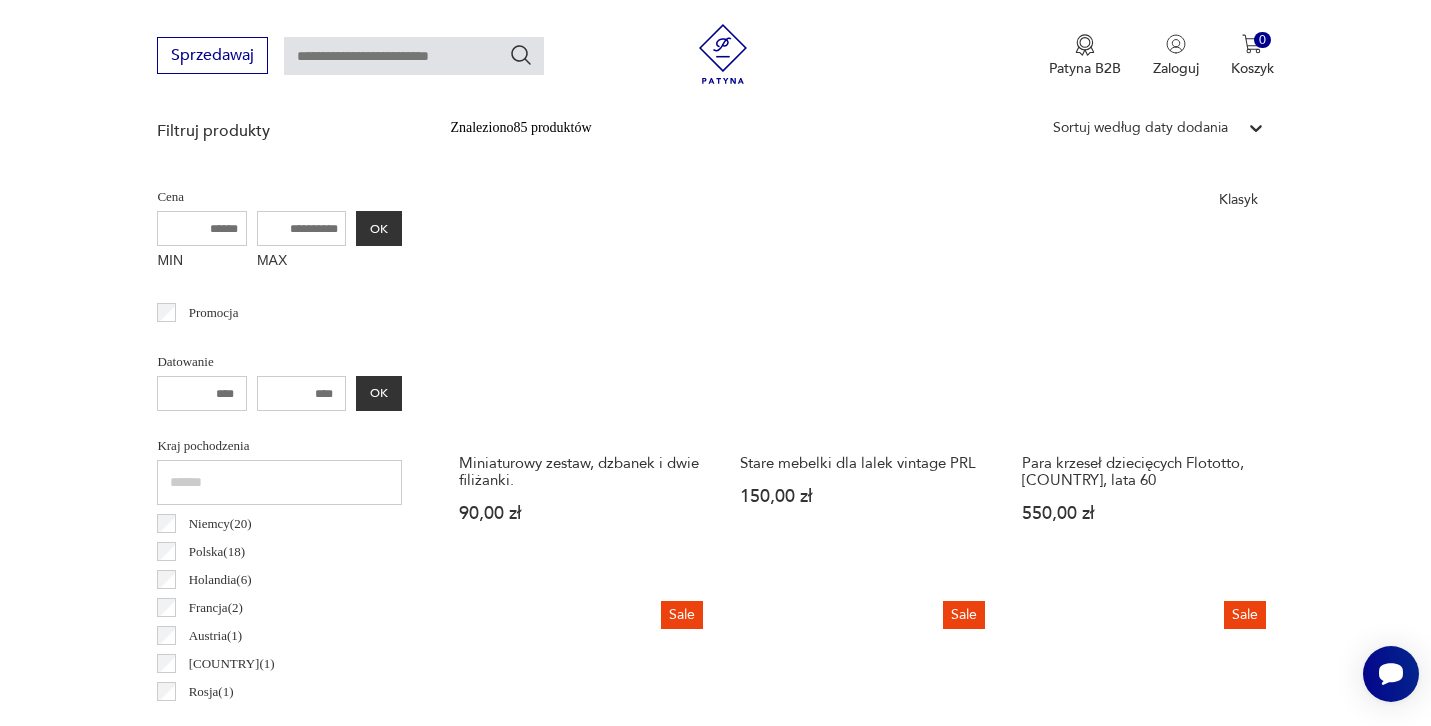 scroll, scrollTop: 0, scrollLeft: 0, axis: both 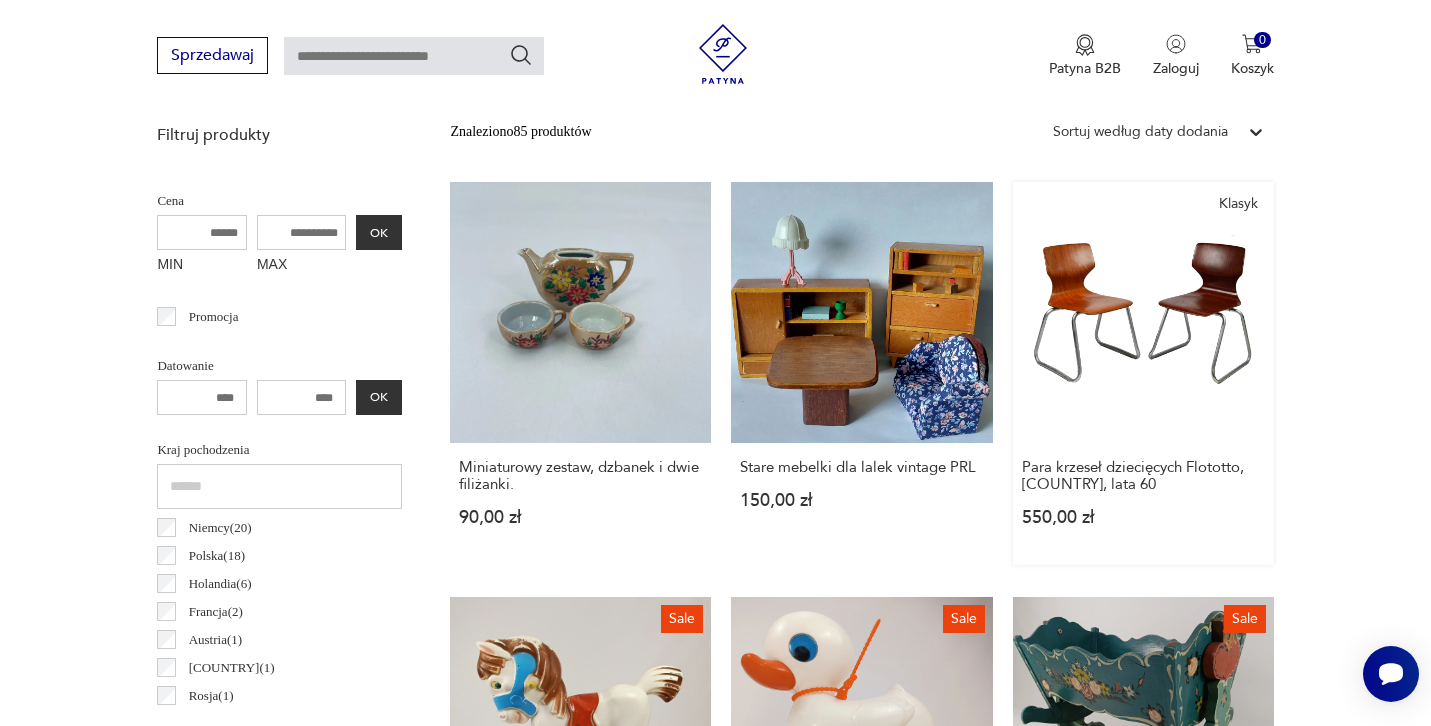 click on "Klasyk Para krzeseł dziecięcych Flototto, [COUNTRY], lata 60 550,00 zł" at bounding box center [1143, 373] 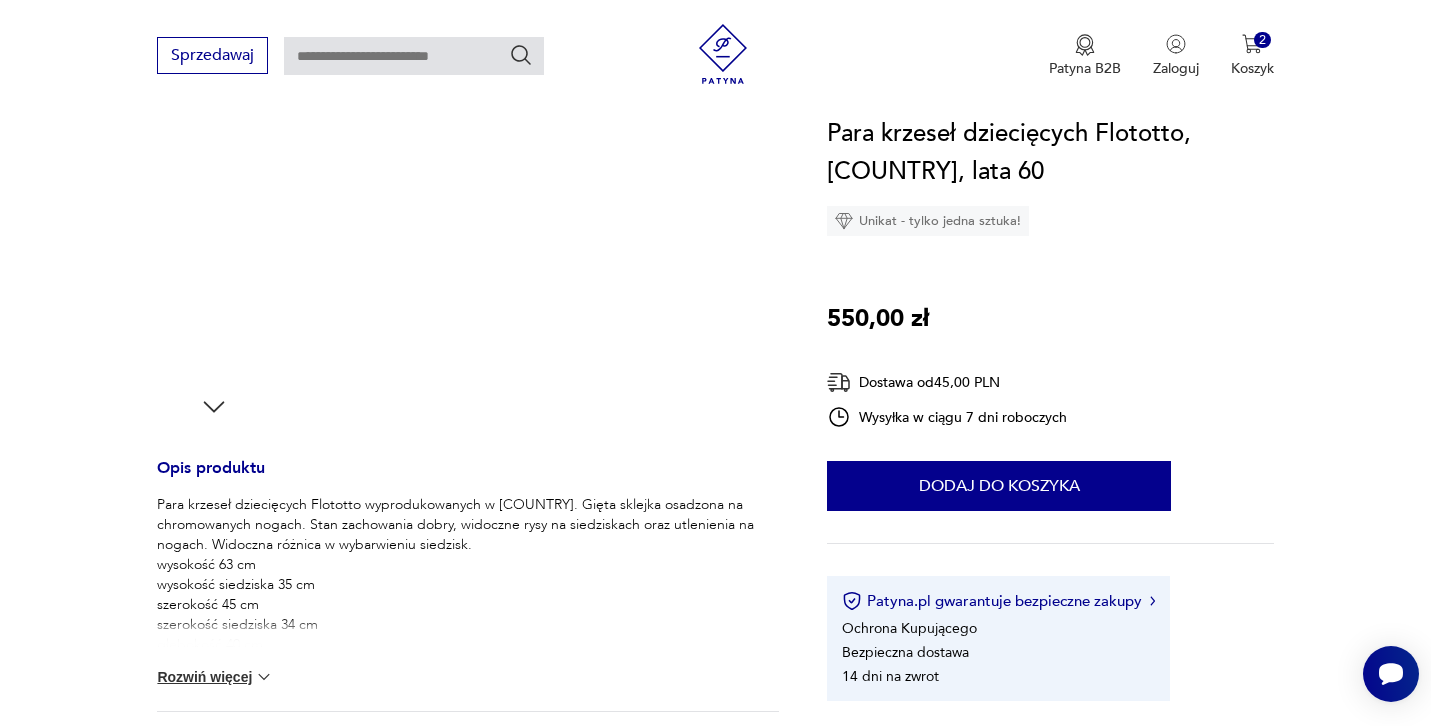 scroll, scrollTop: 512, scrollLeft: 0, axis: vertical 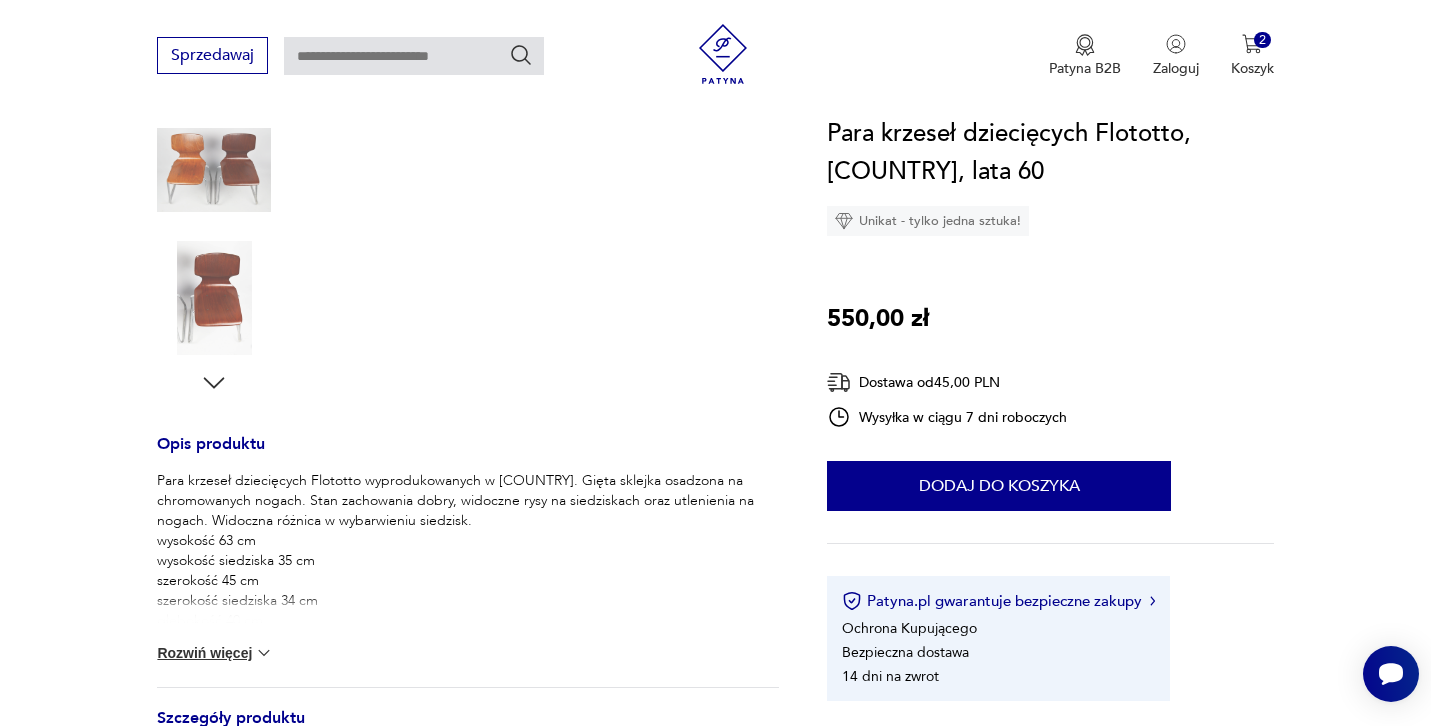 click on "Rozwiń więcej" at bounding box center [215, 653] 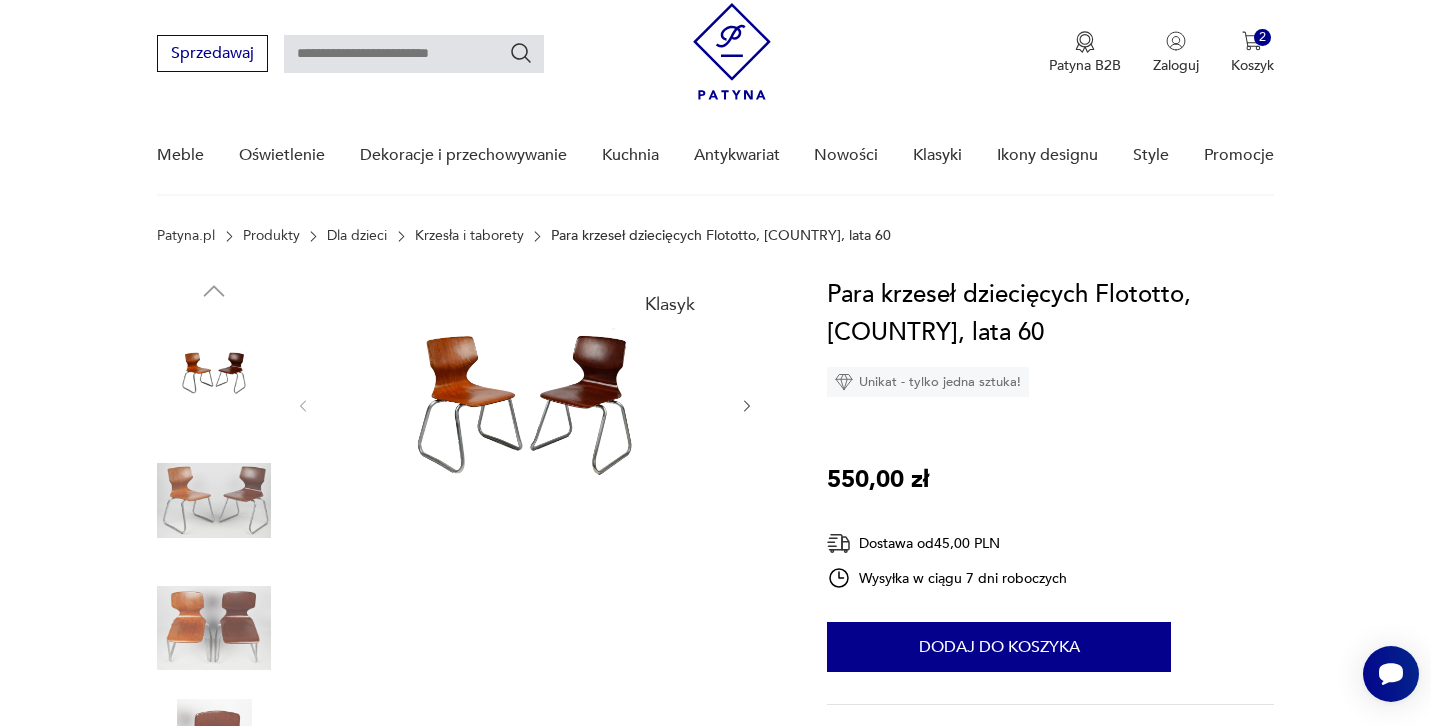 scroll, scrollTop: 51, scrollLeft: 0, axis: vertical 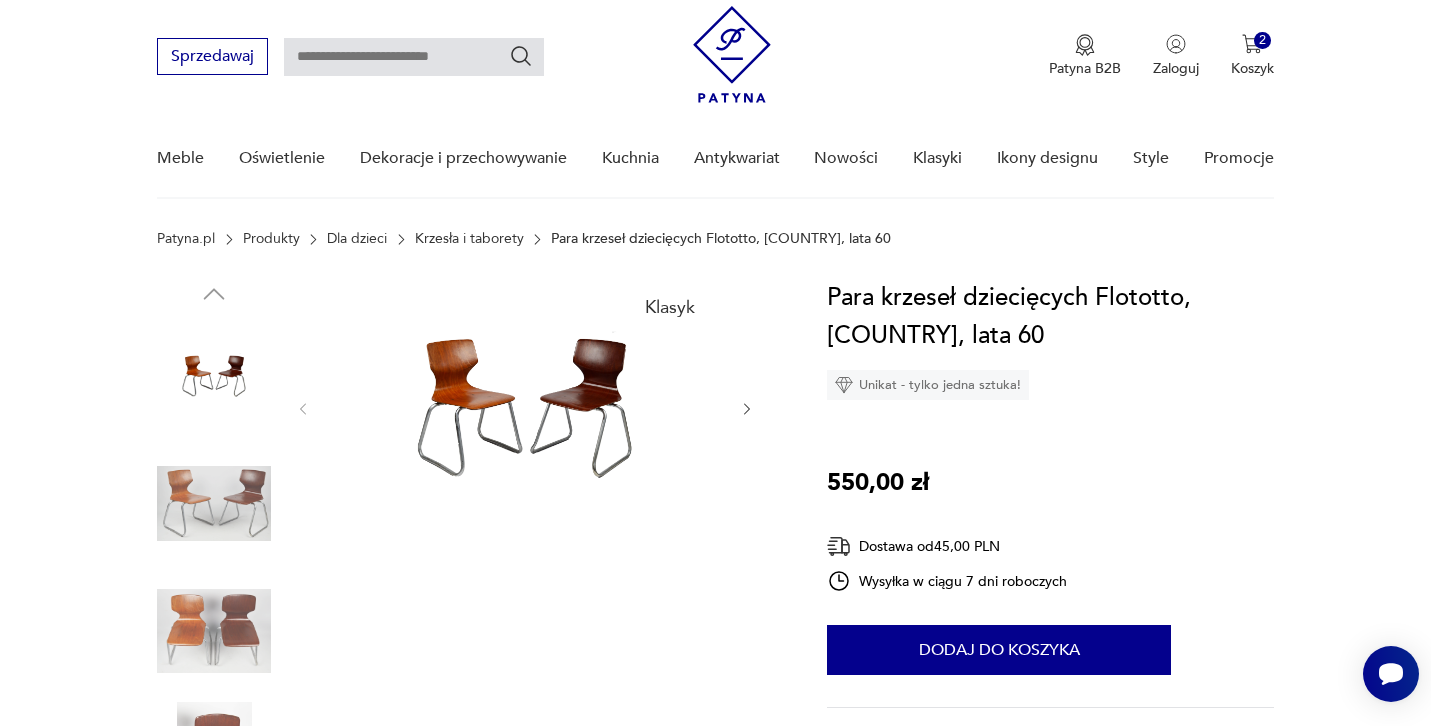 click at bounding box center [525, 407] 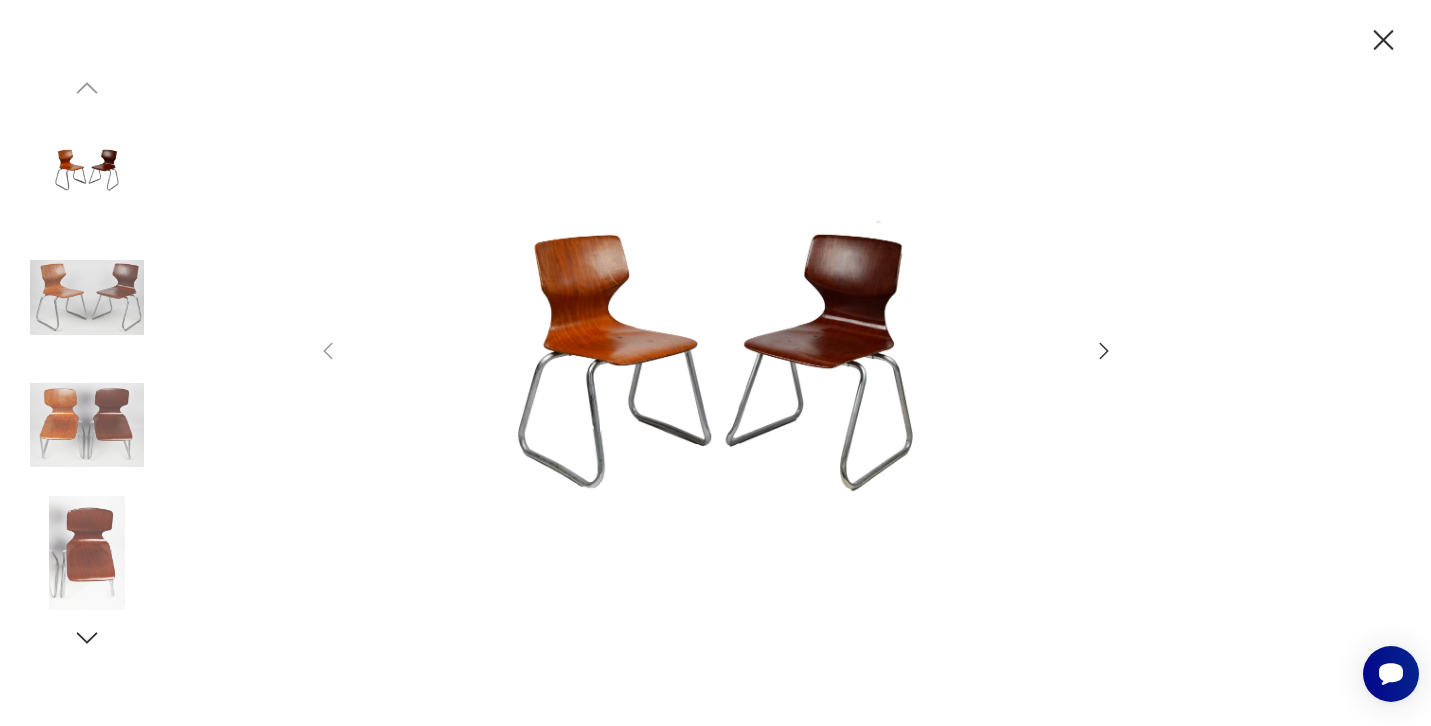 click at bounding box center (715, 363) 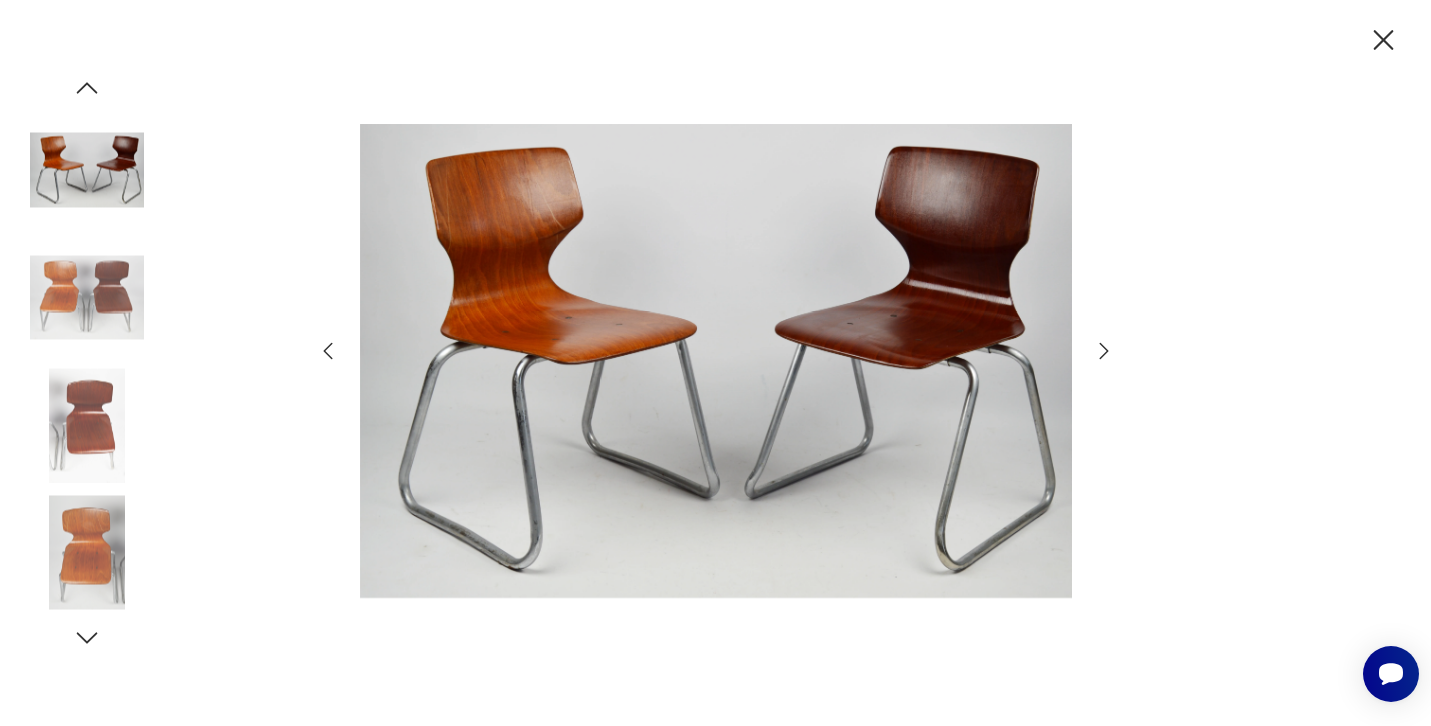 click 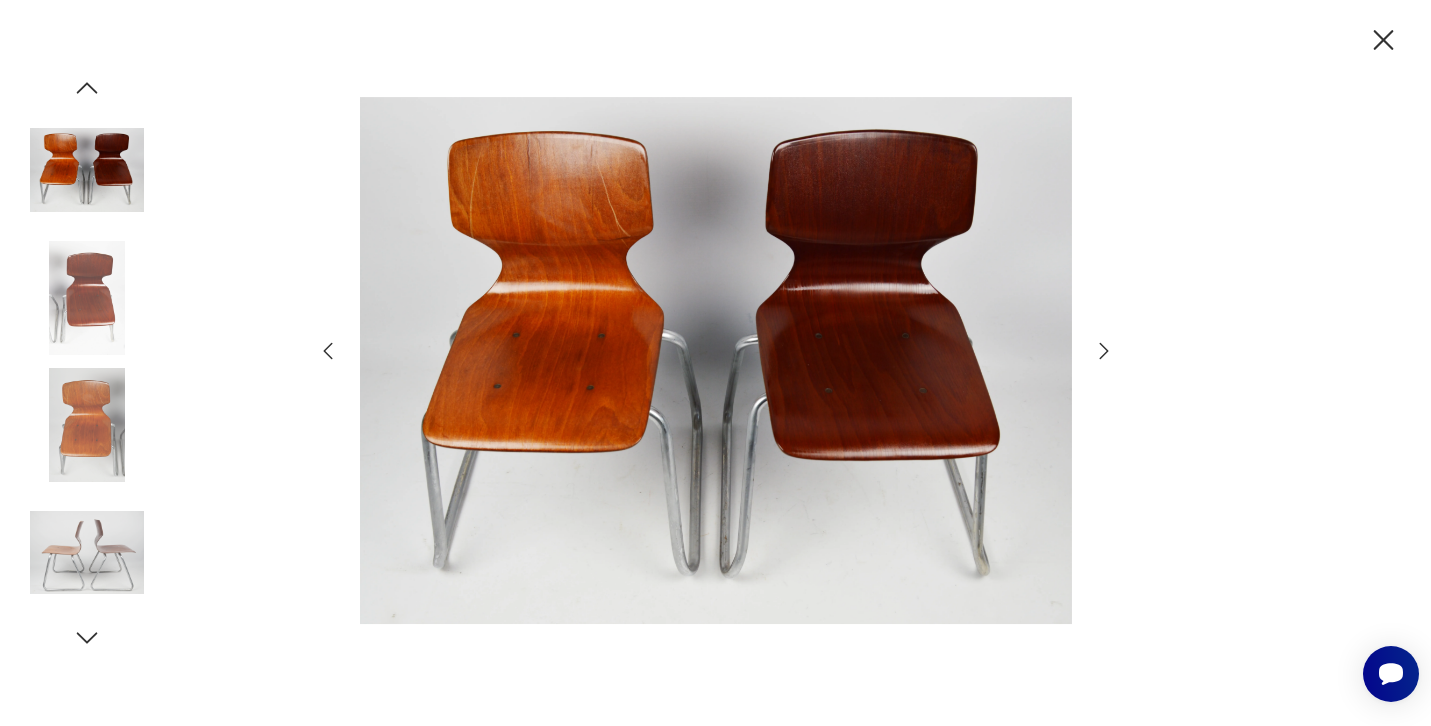 click 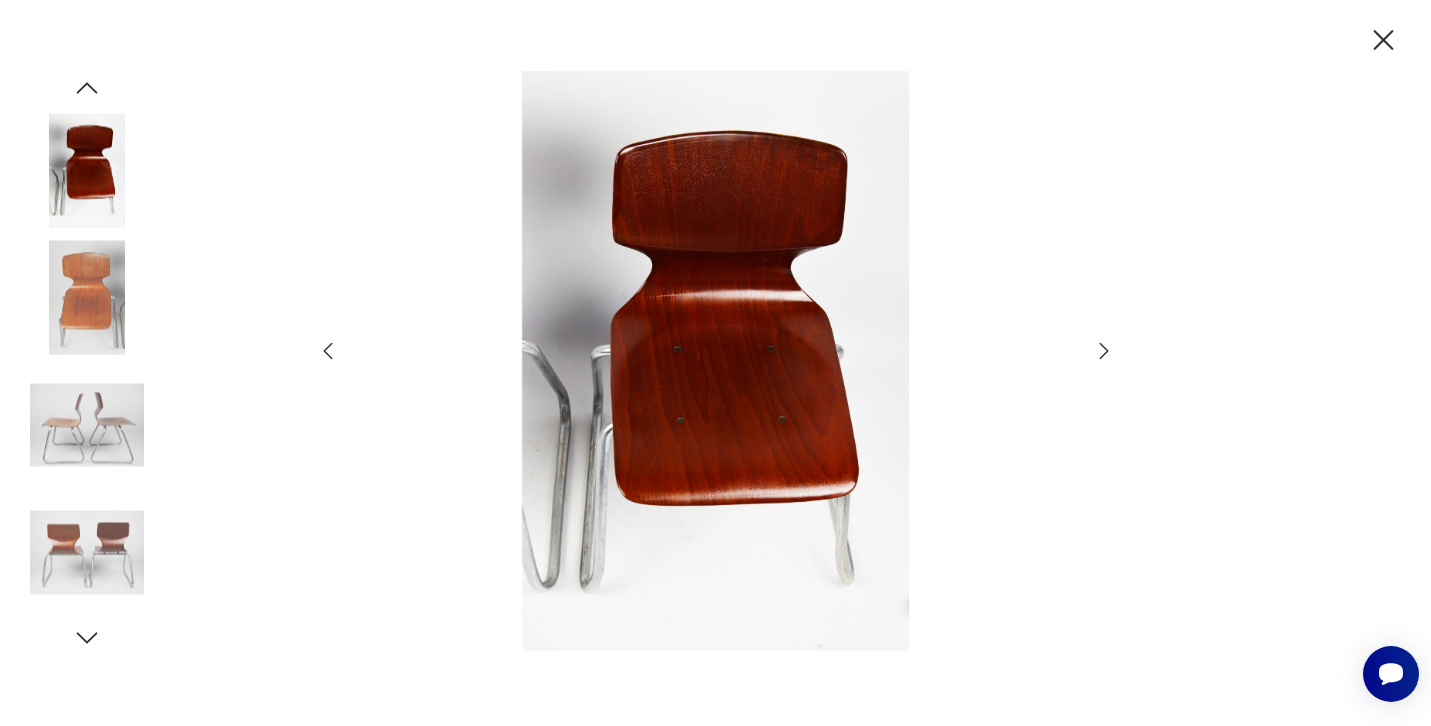 click 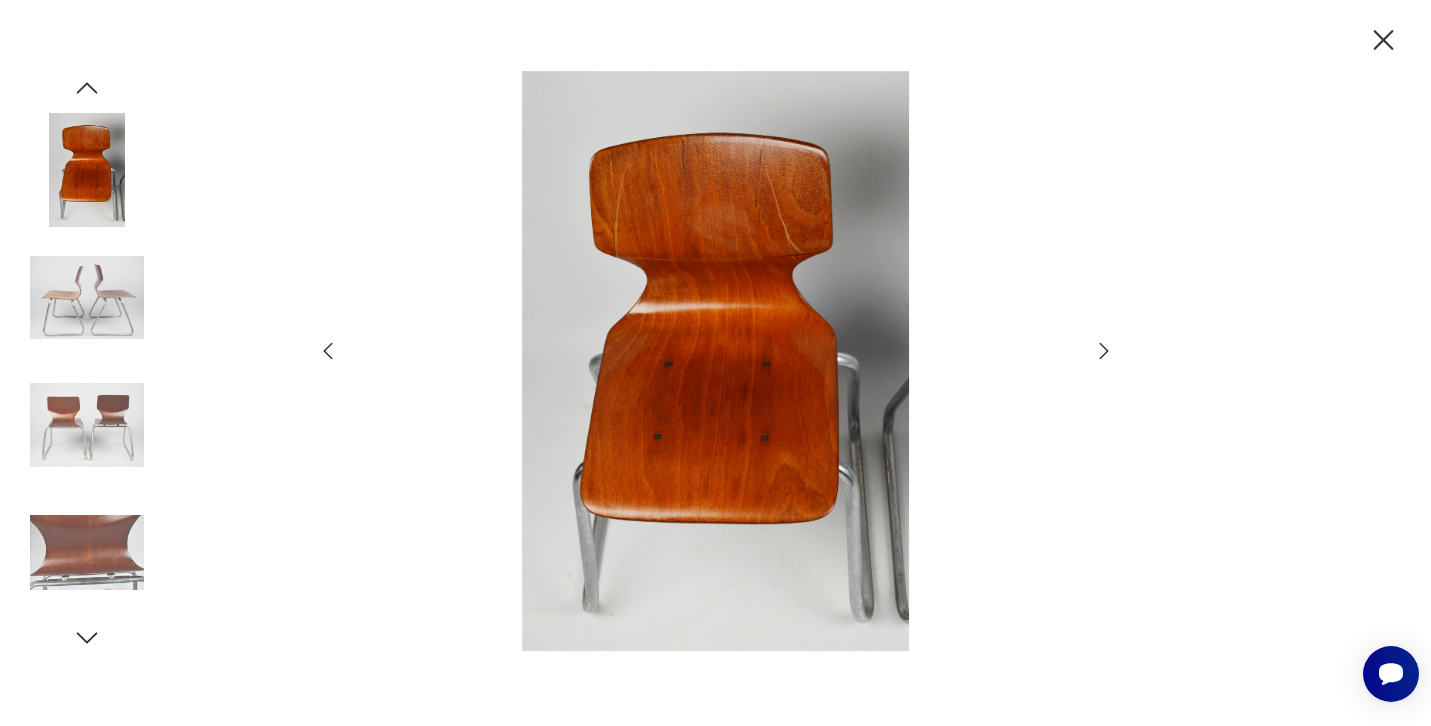 click 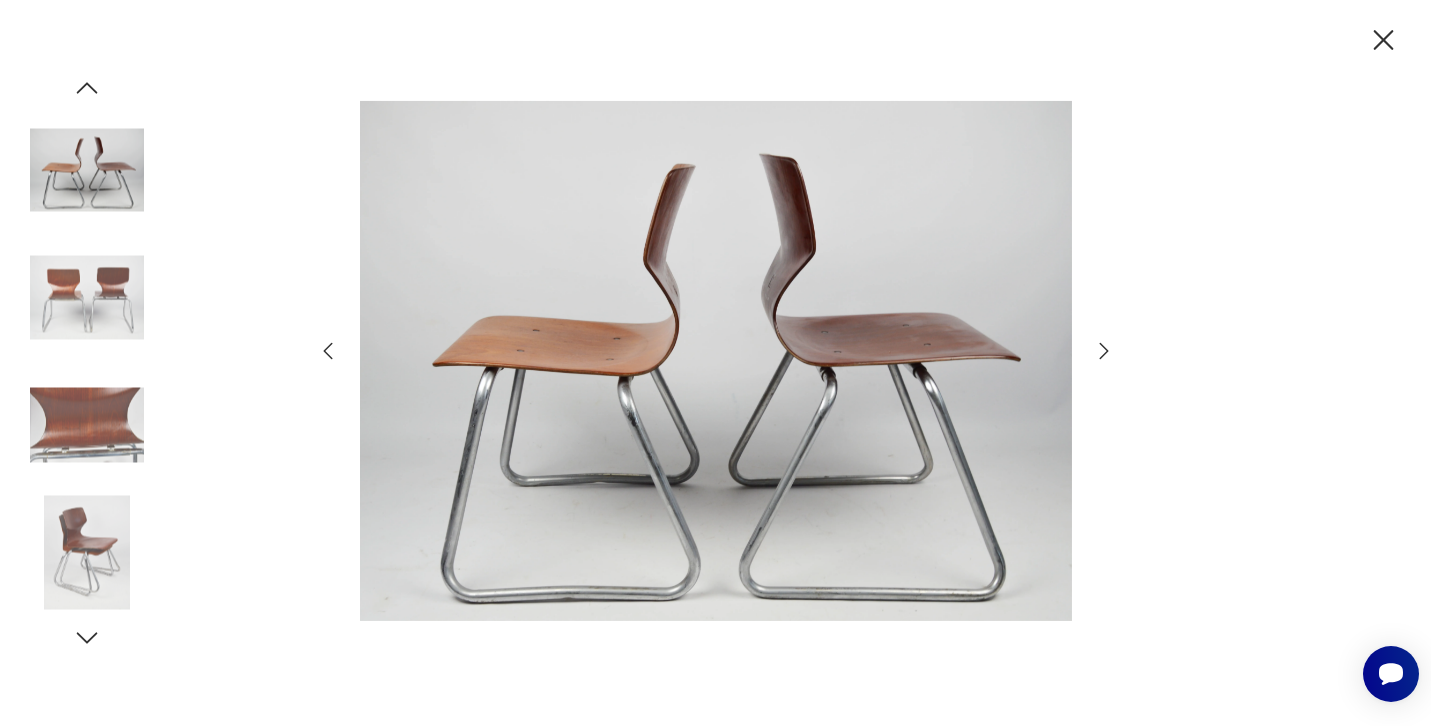 click 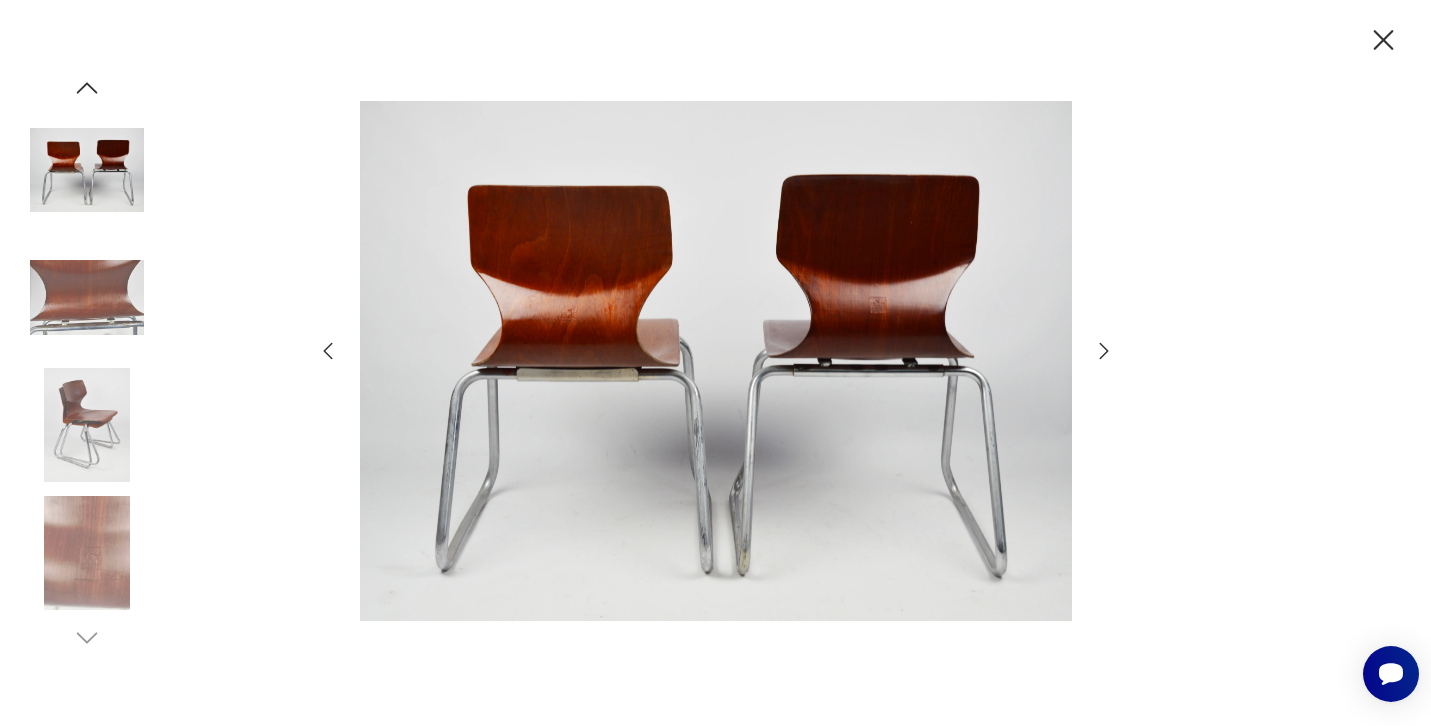 click 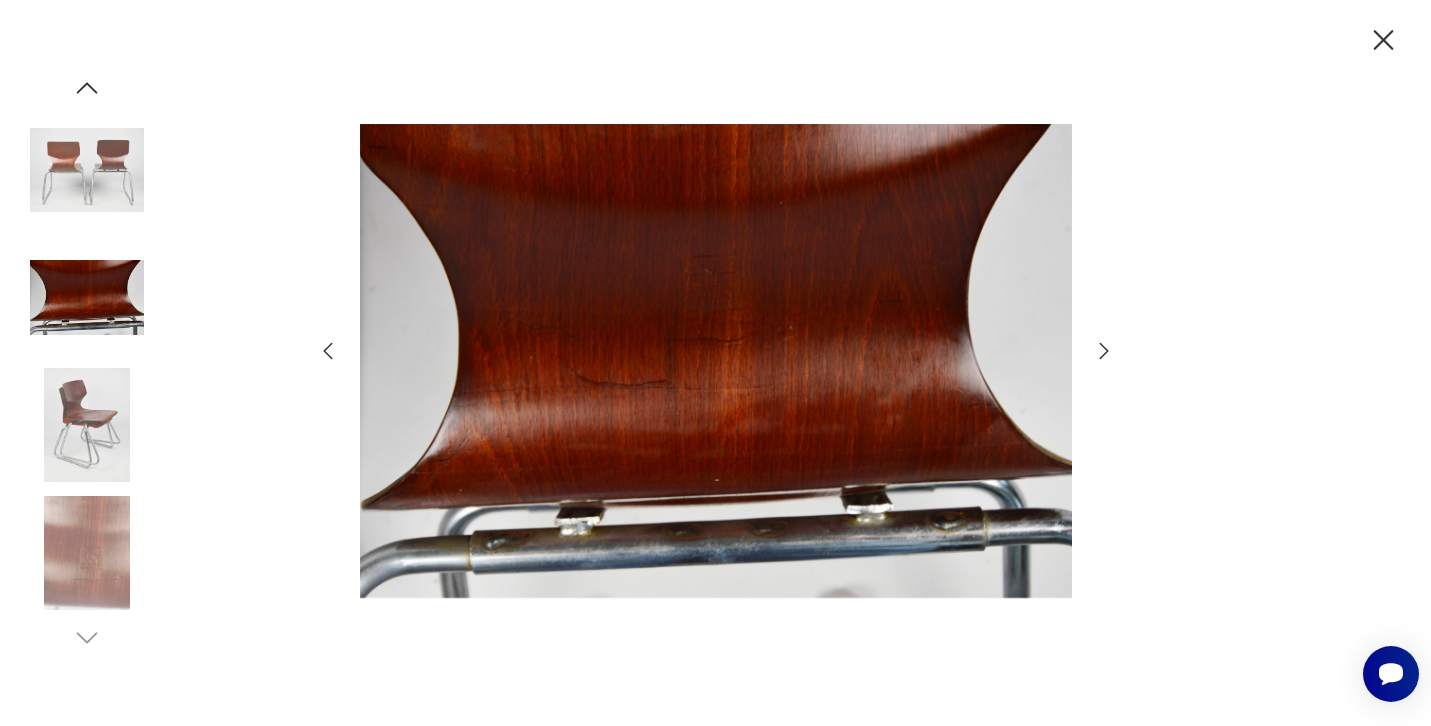 click 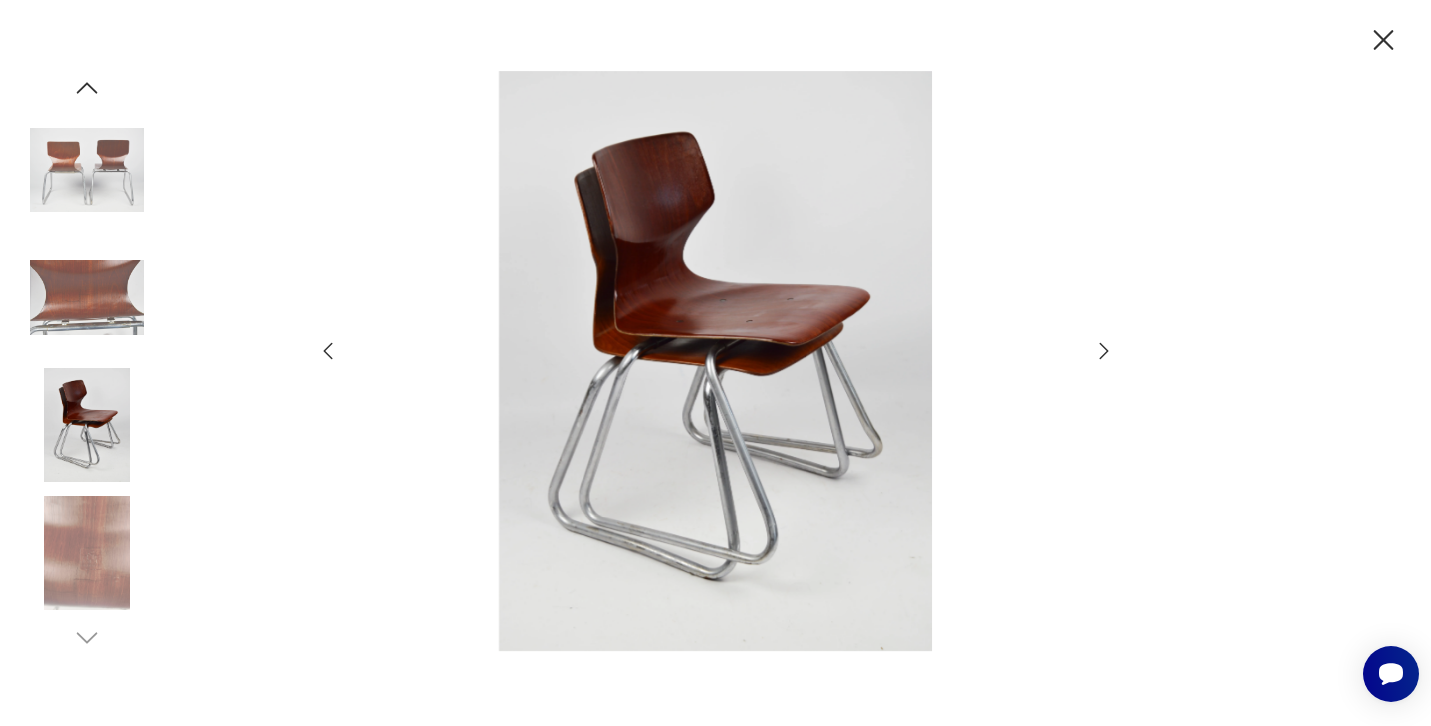 click 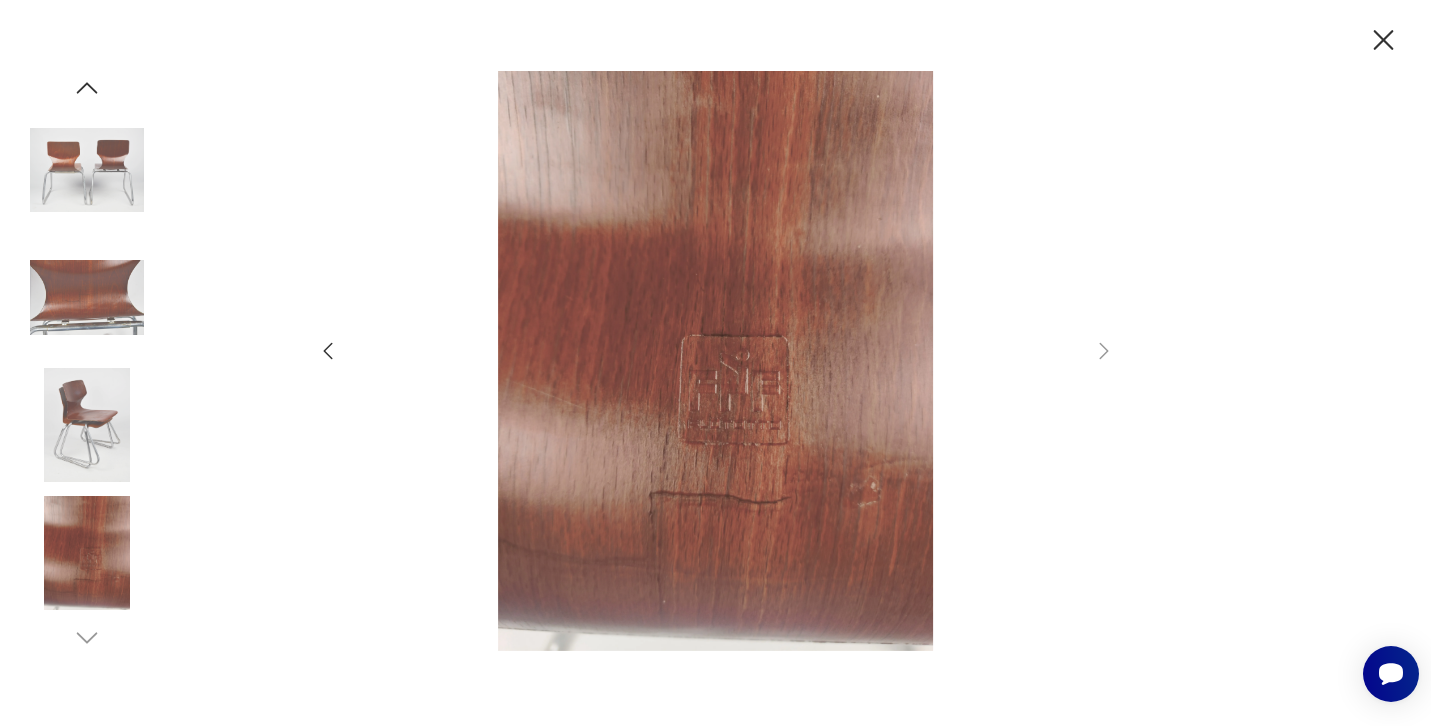 click 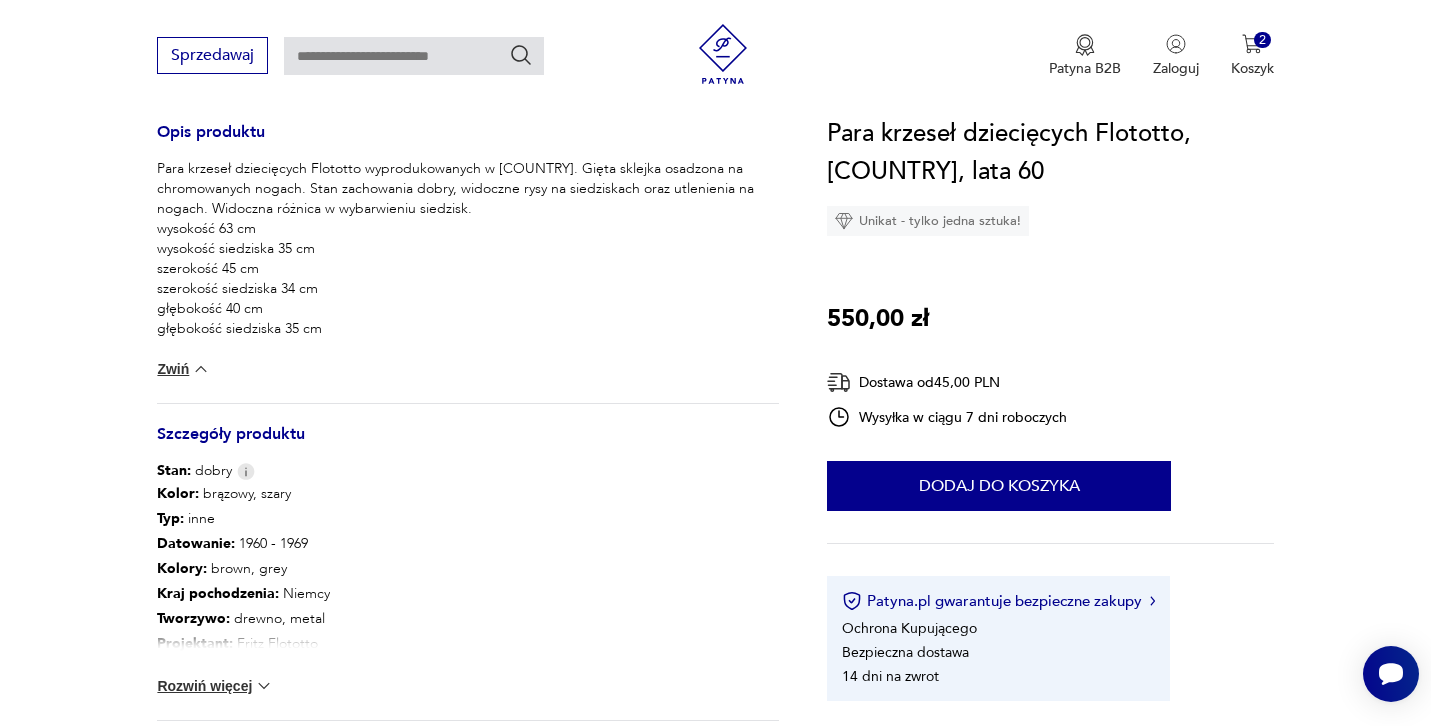 scroll, scrollTop: 825, scrollLeft: 0, axis: vertical 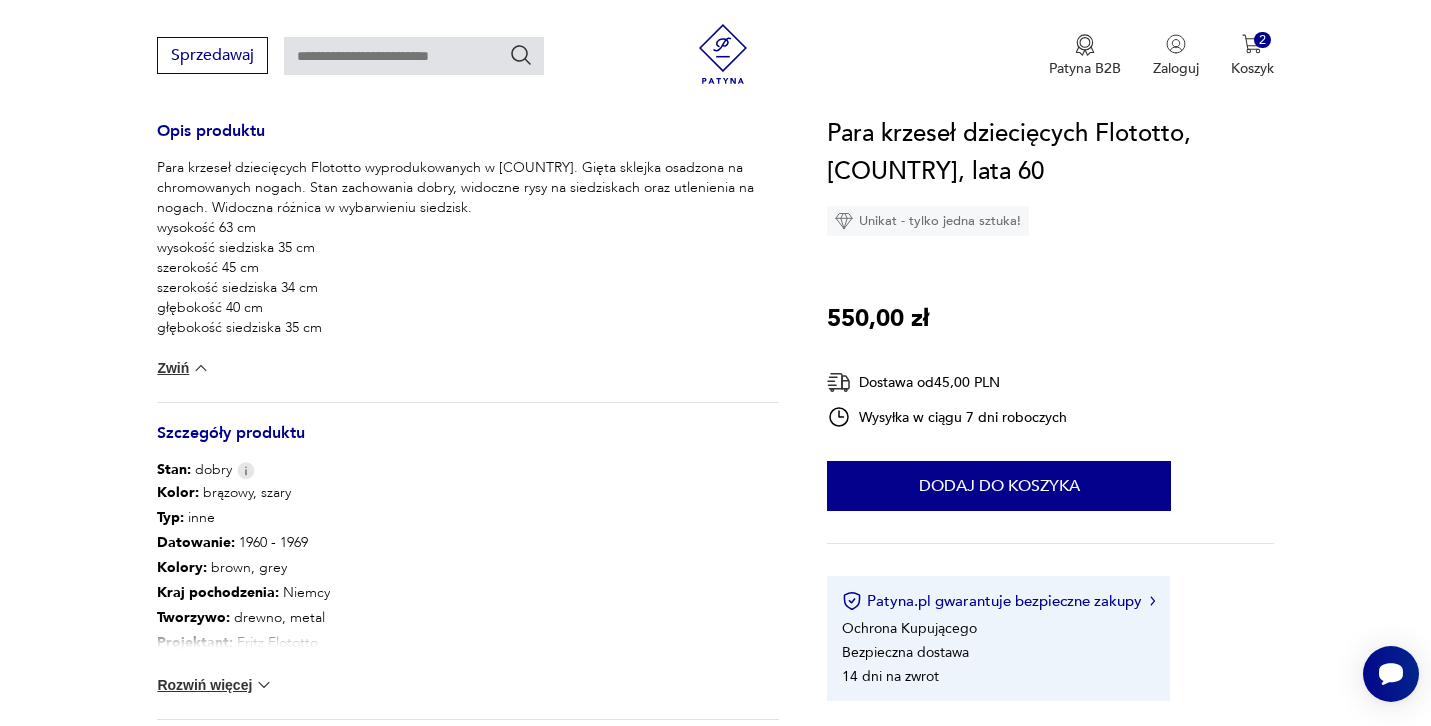 click on "Rozwiń więcej" at bounding box center [215, 685] 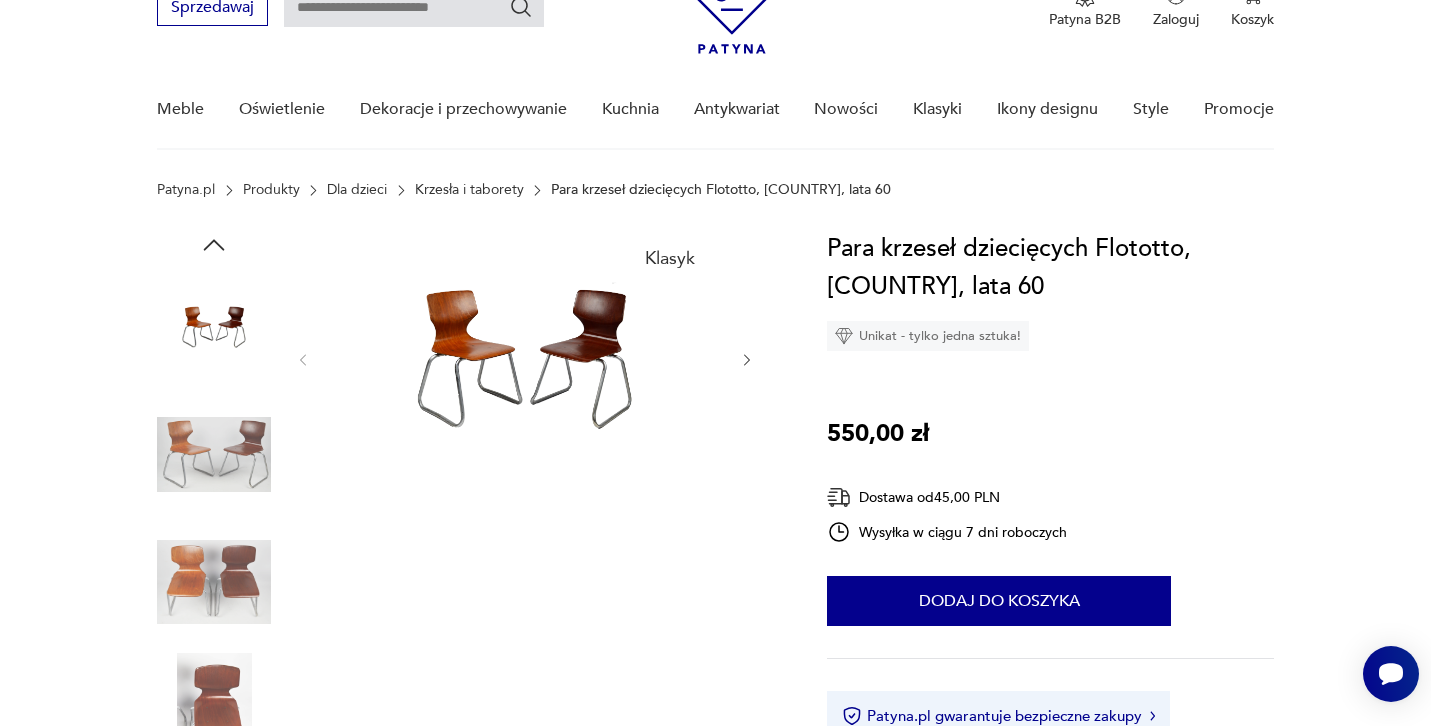 scroll, scrollTop: 99, scrollLeft: 0, axis: vertical 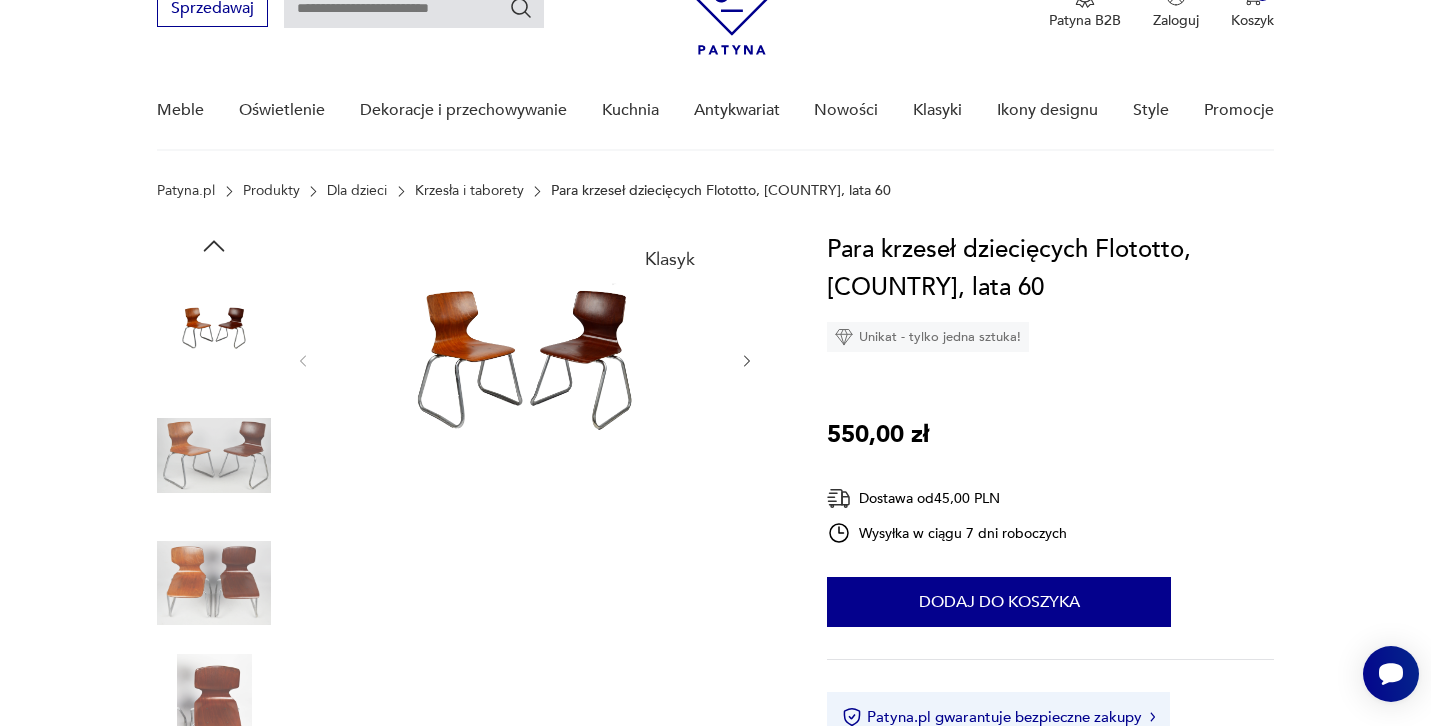 click at bounding box center (214, 328) 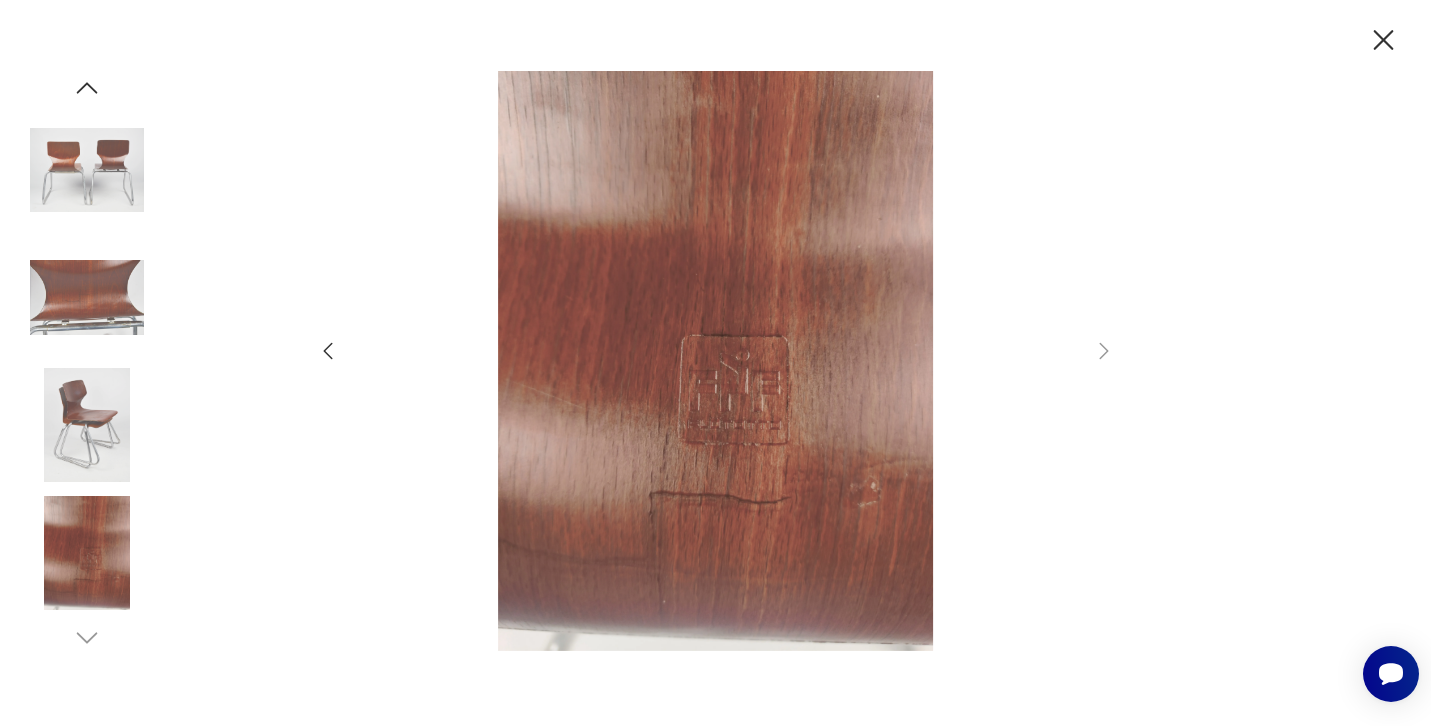 click 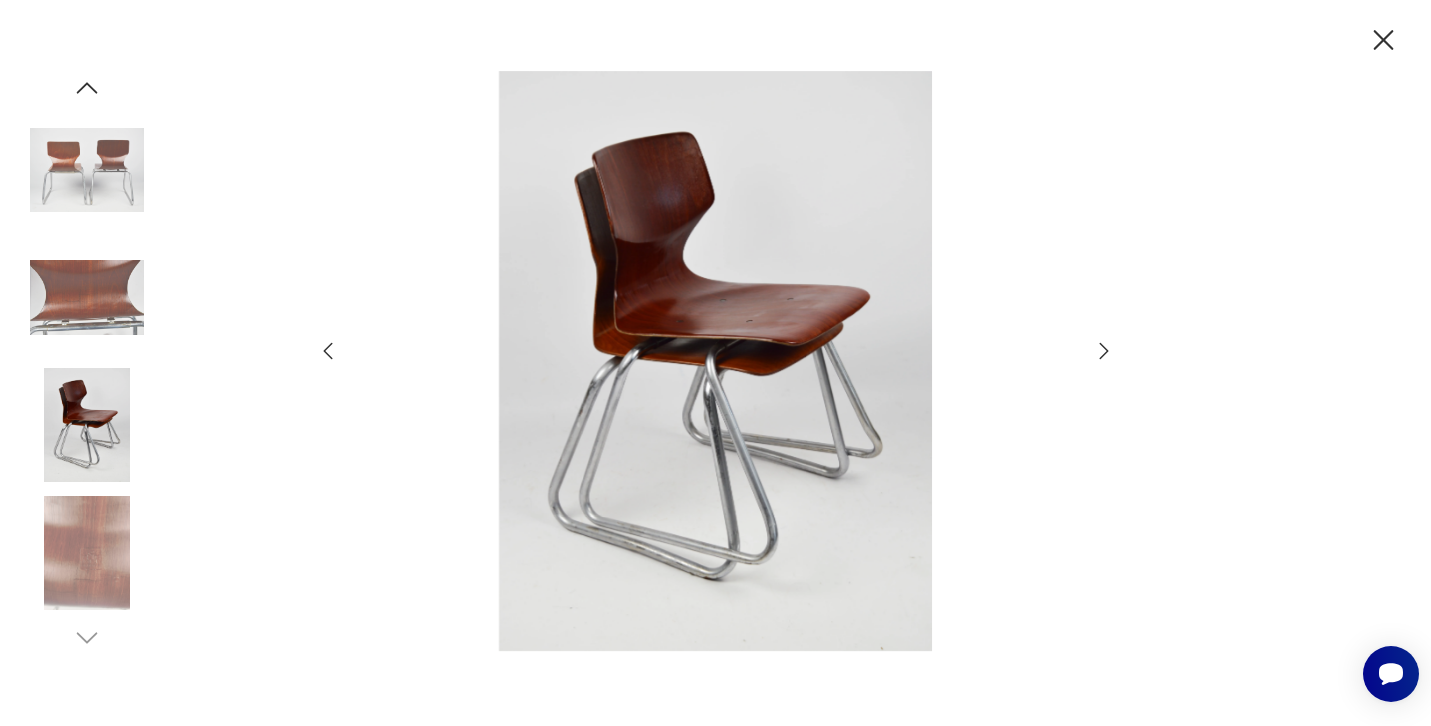 click 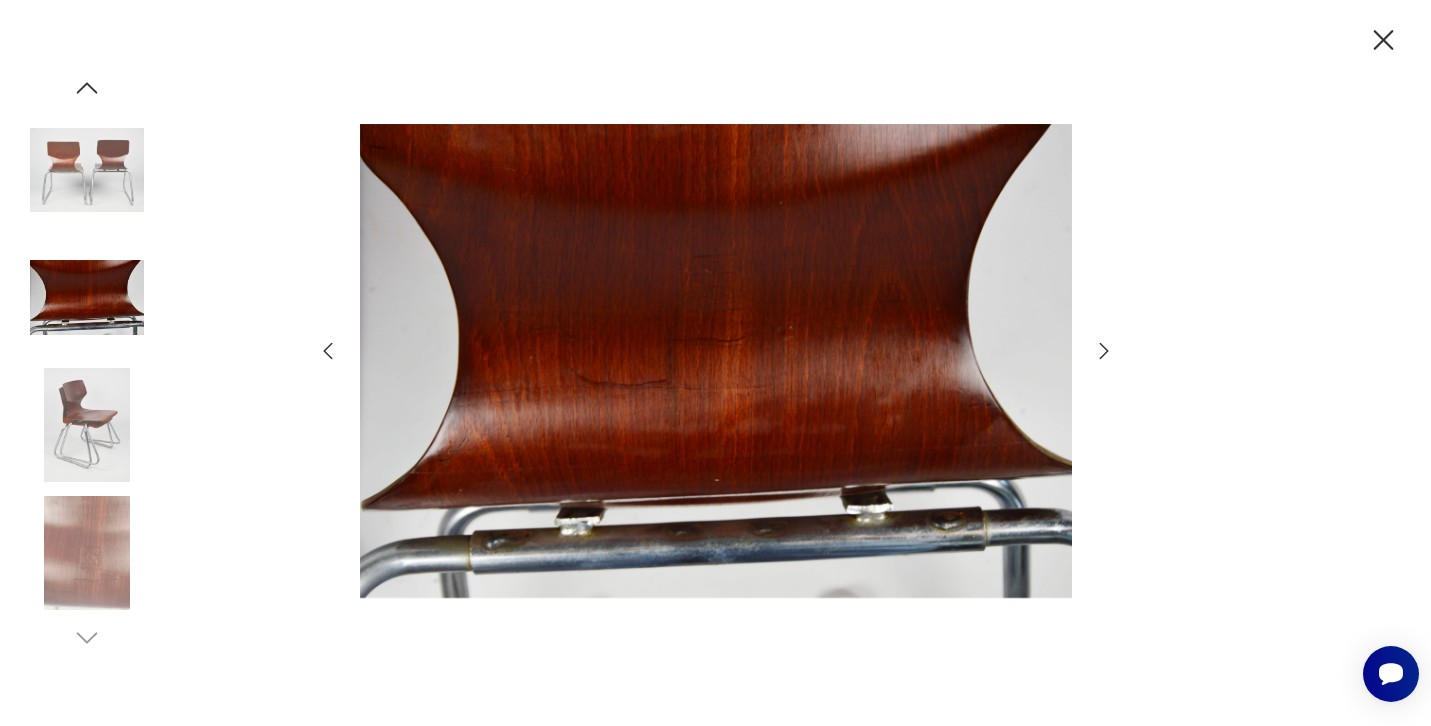 click 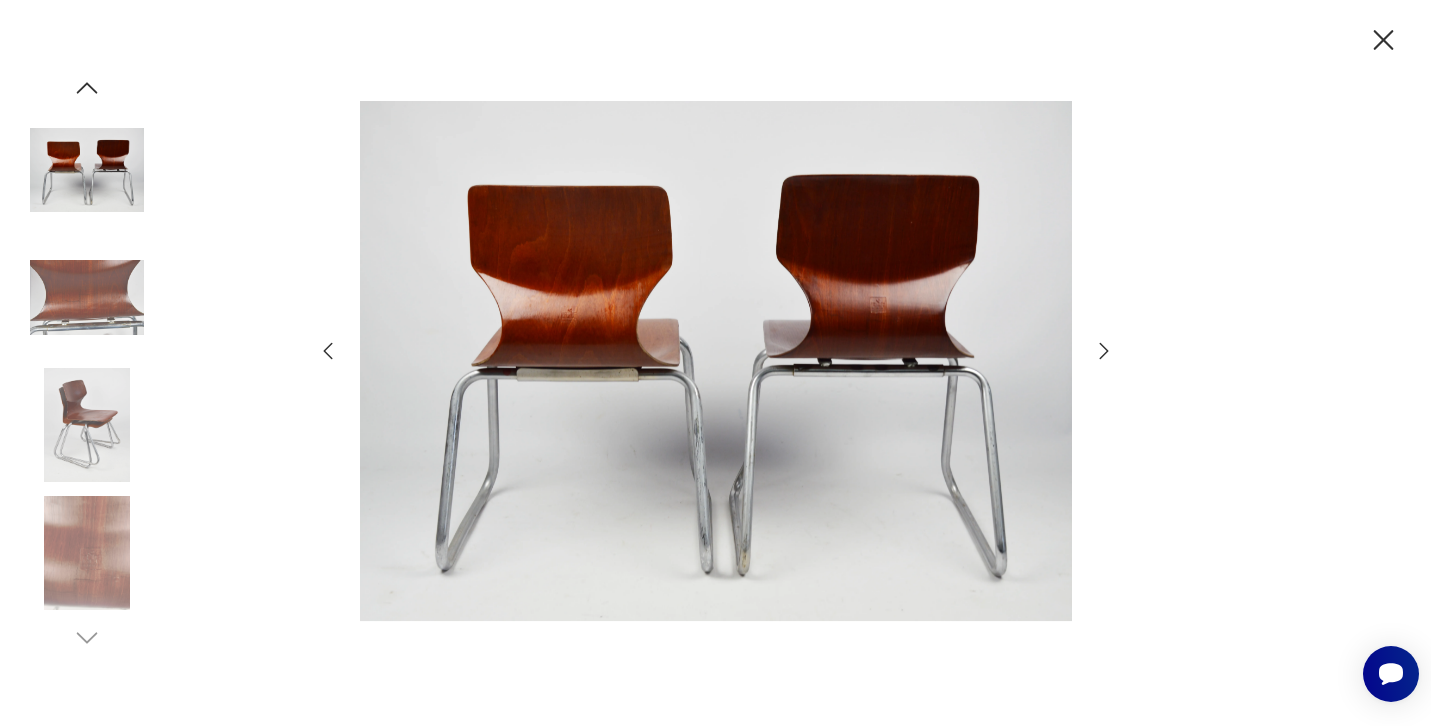 click 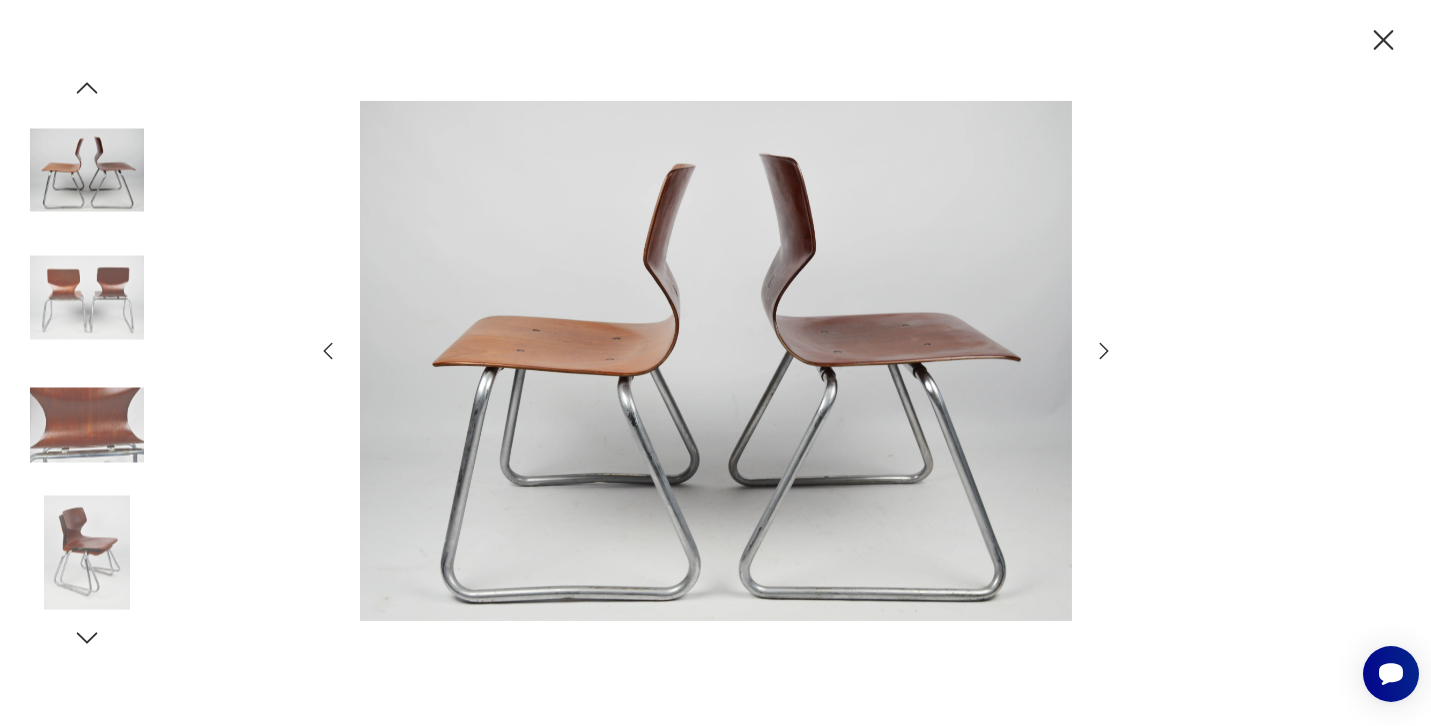 click 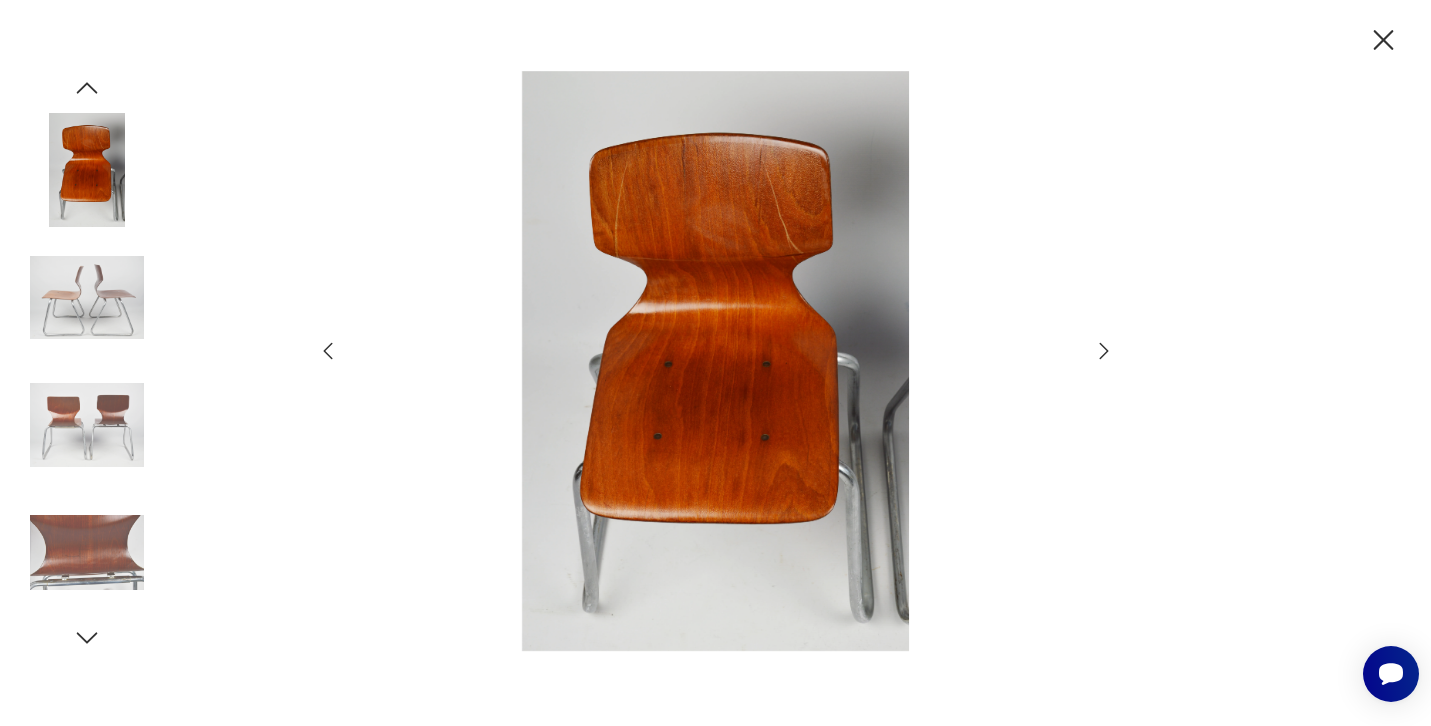 click 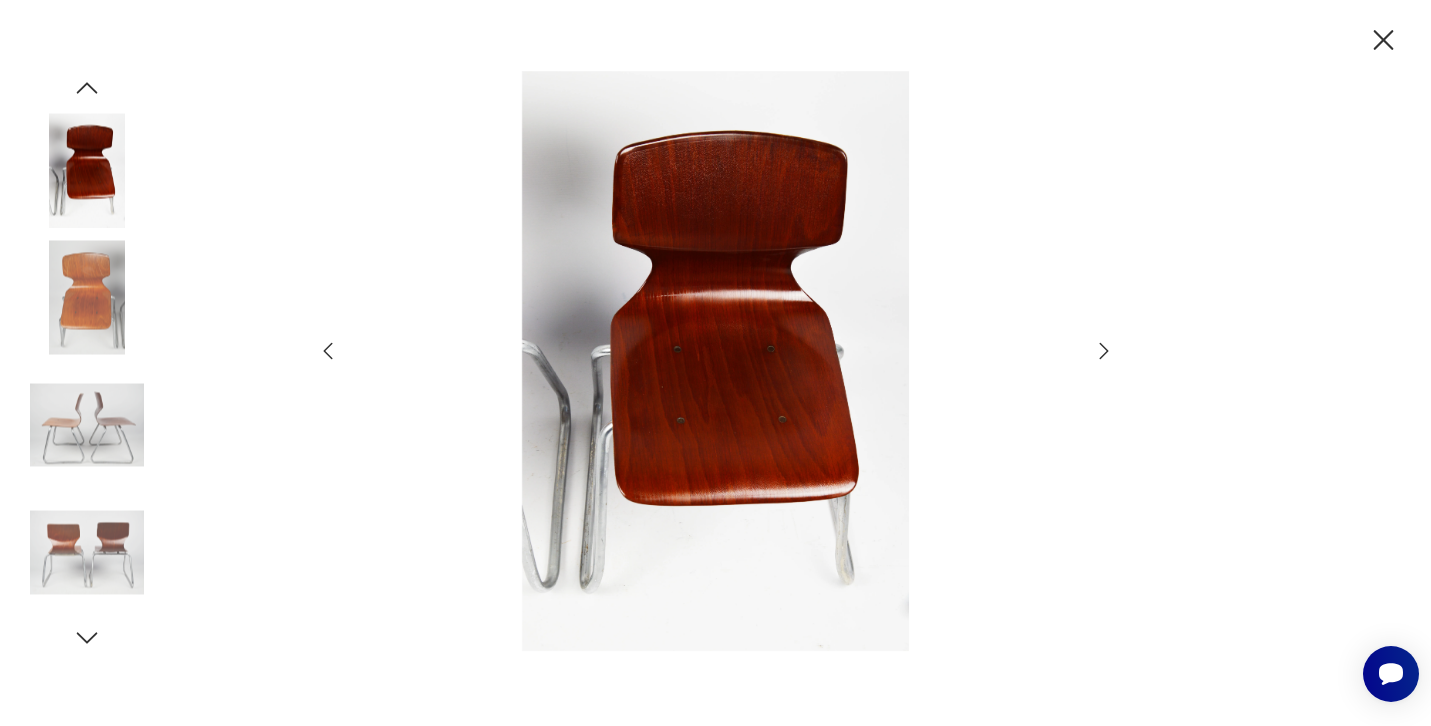 click 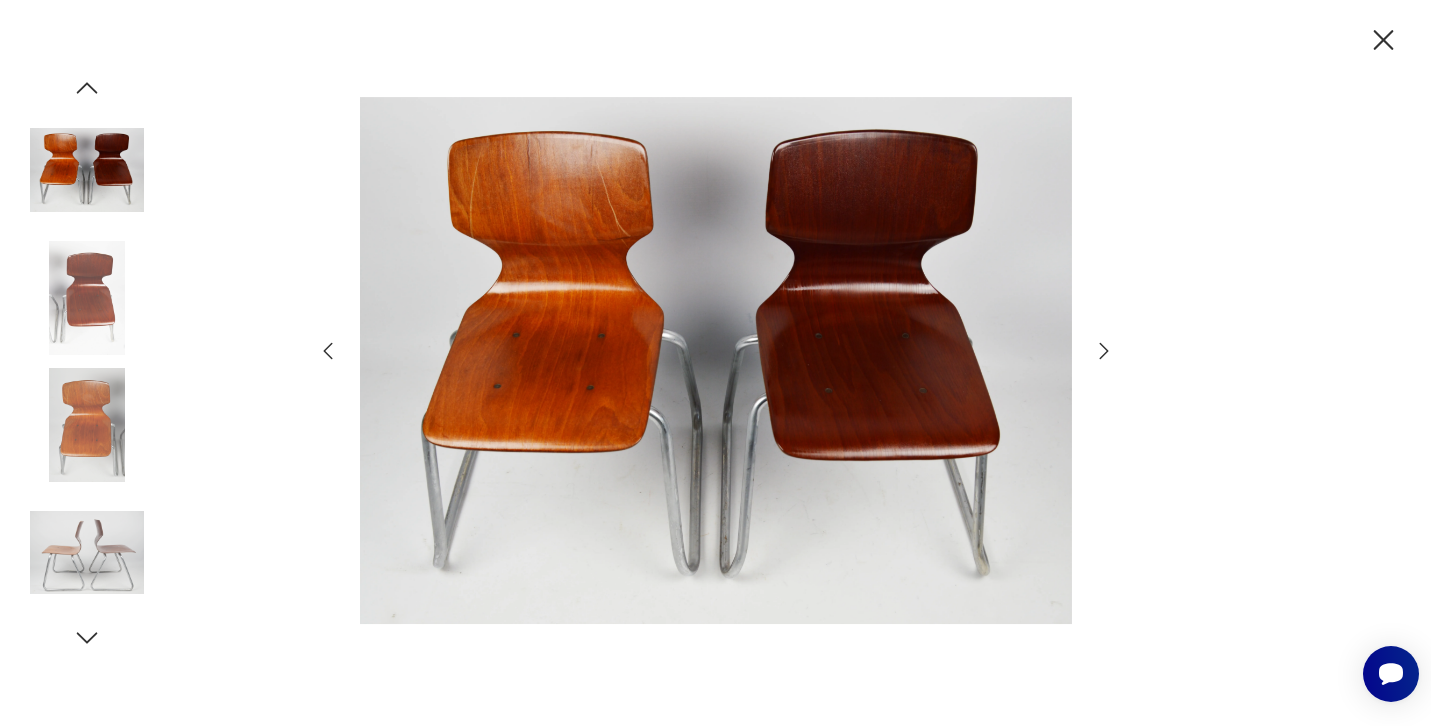 click 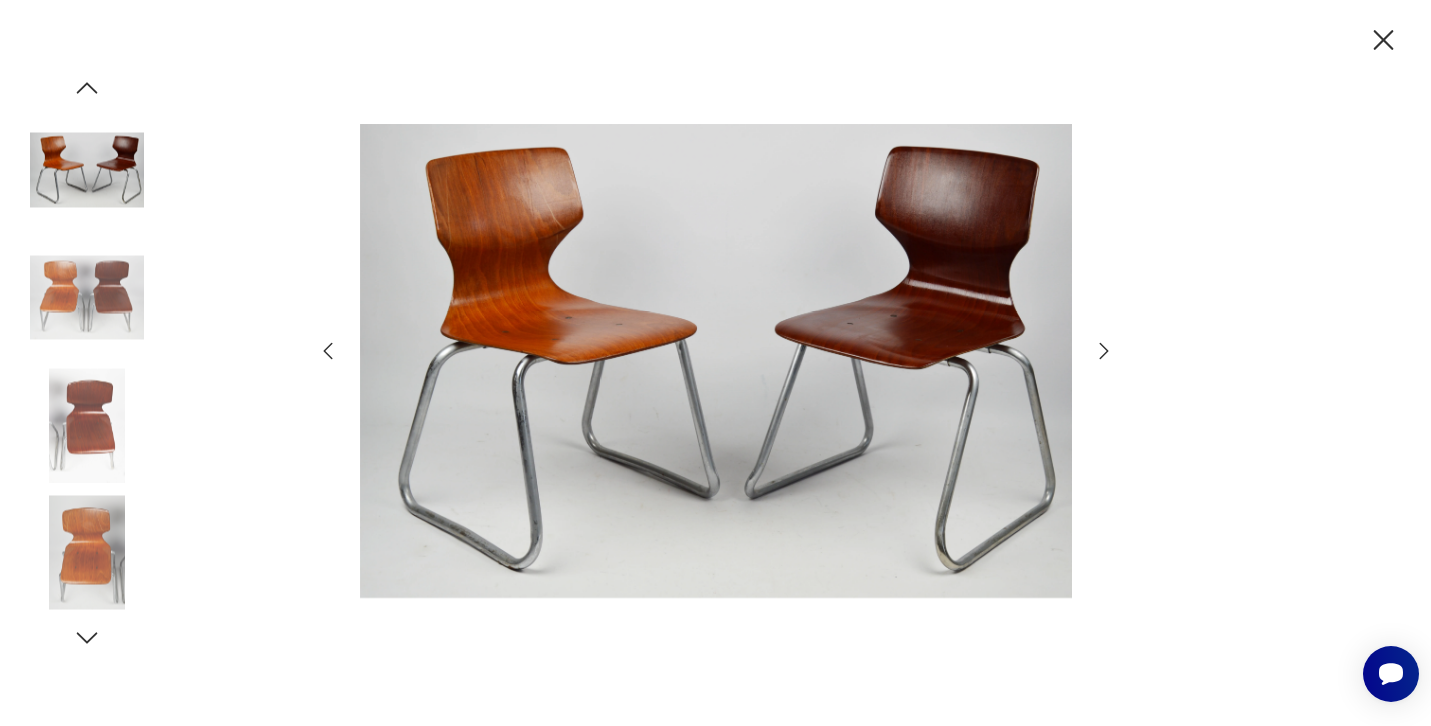 click 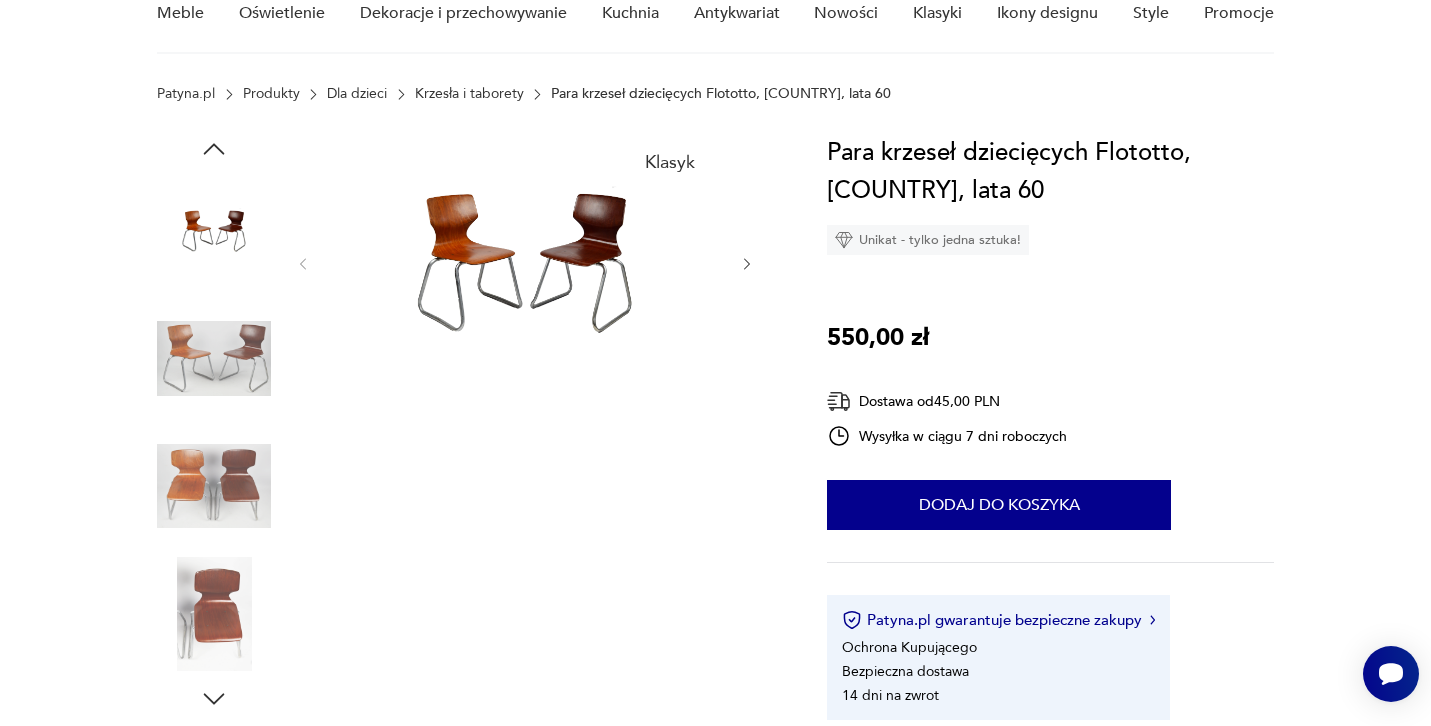 scroll, scrollTop: 0, scrollLeft: 0, axis: both 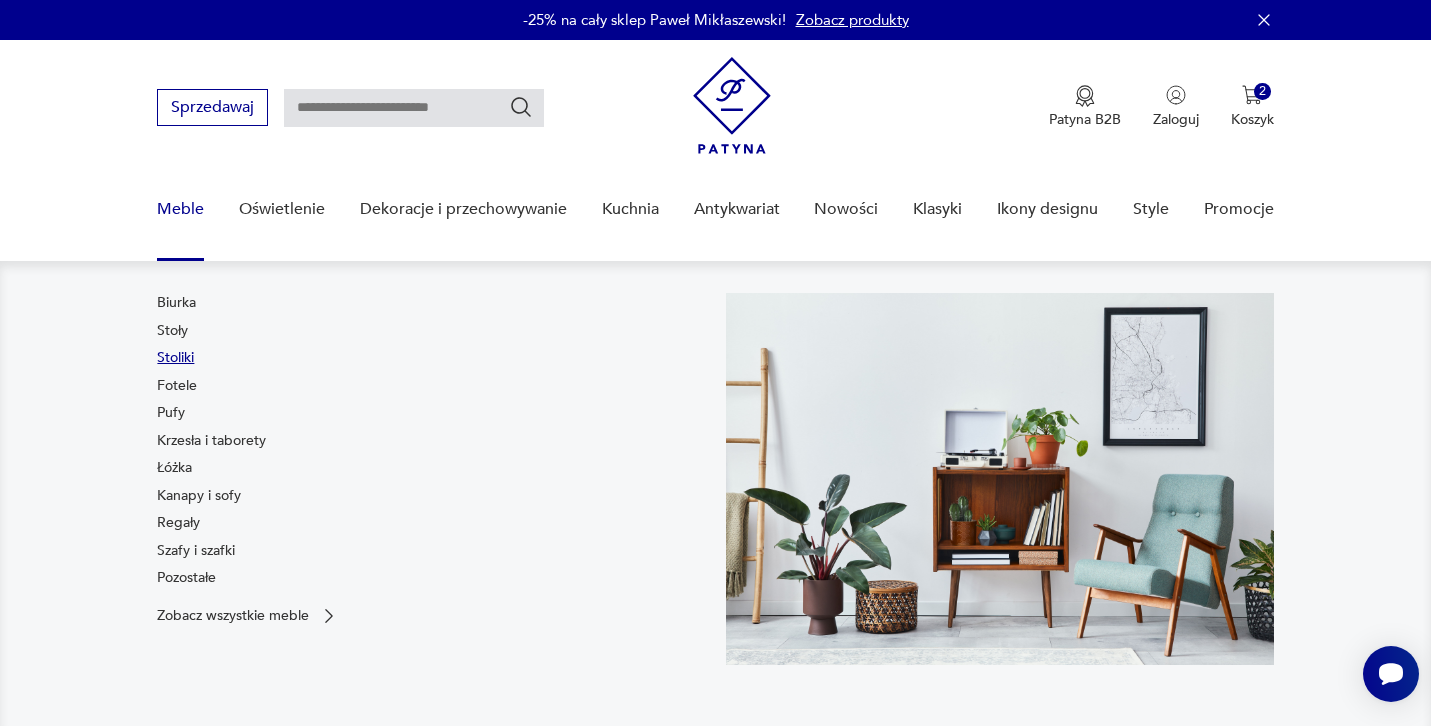 click on "Stoliki" at bounding box center (175, 358) 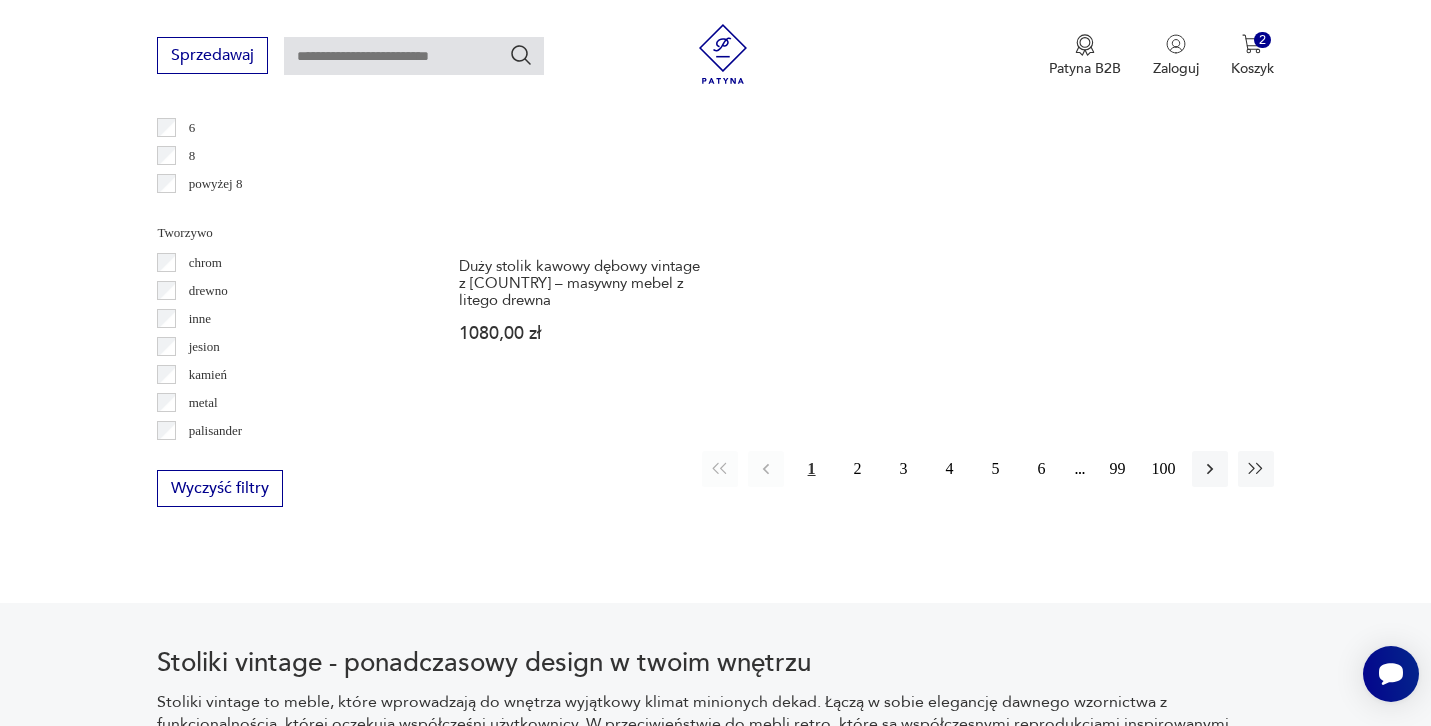 scroll, scrollTop: 3049, scrollLeft: 0, axis: vertical 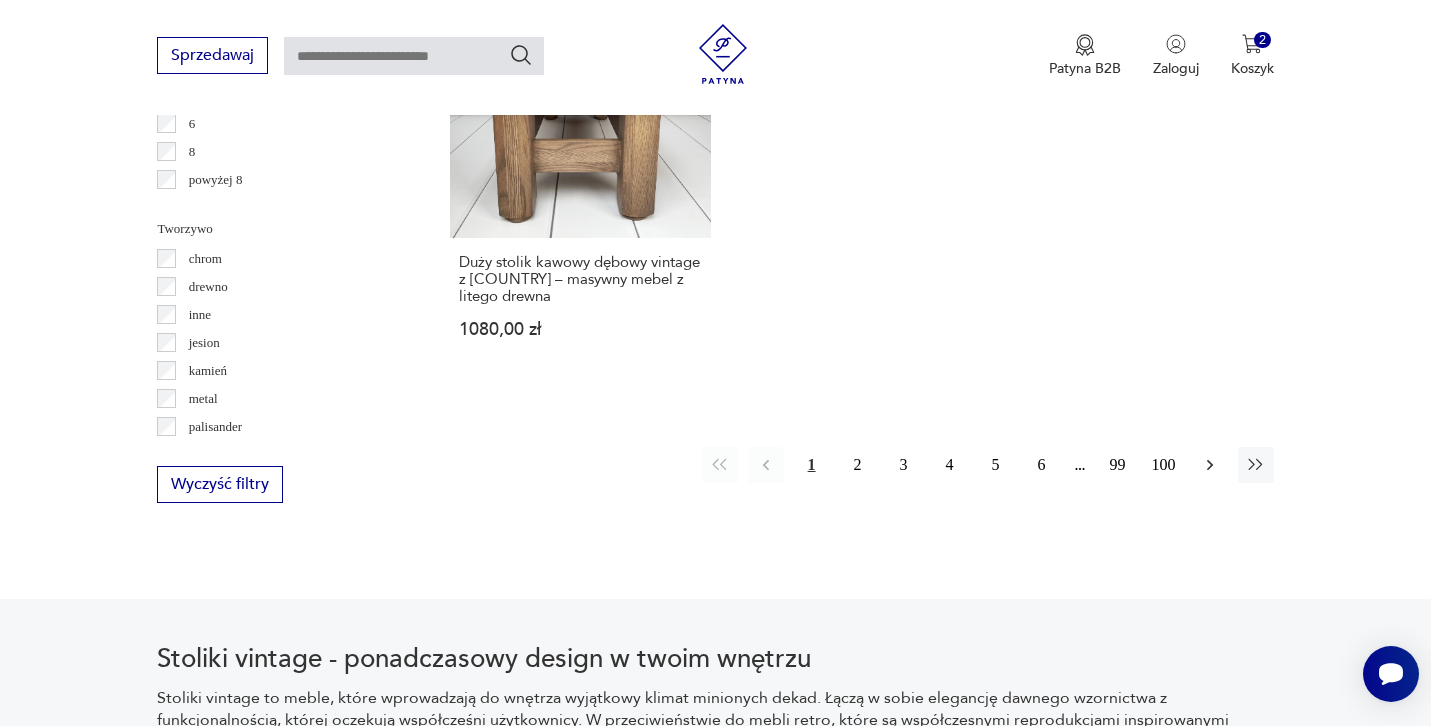 click 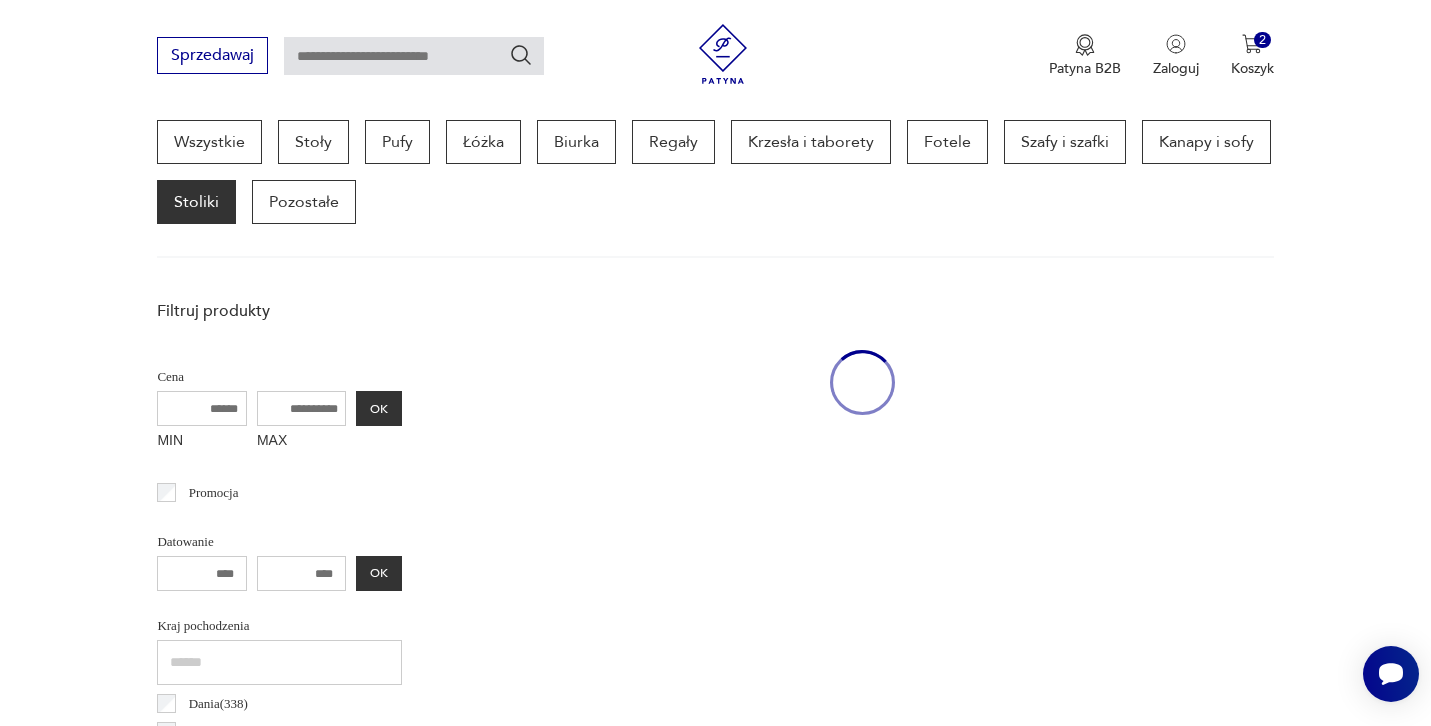 scroll, scrollTop: 531, scrollLeft: 0, axis: vertical 